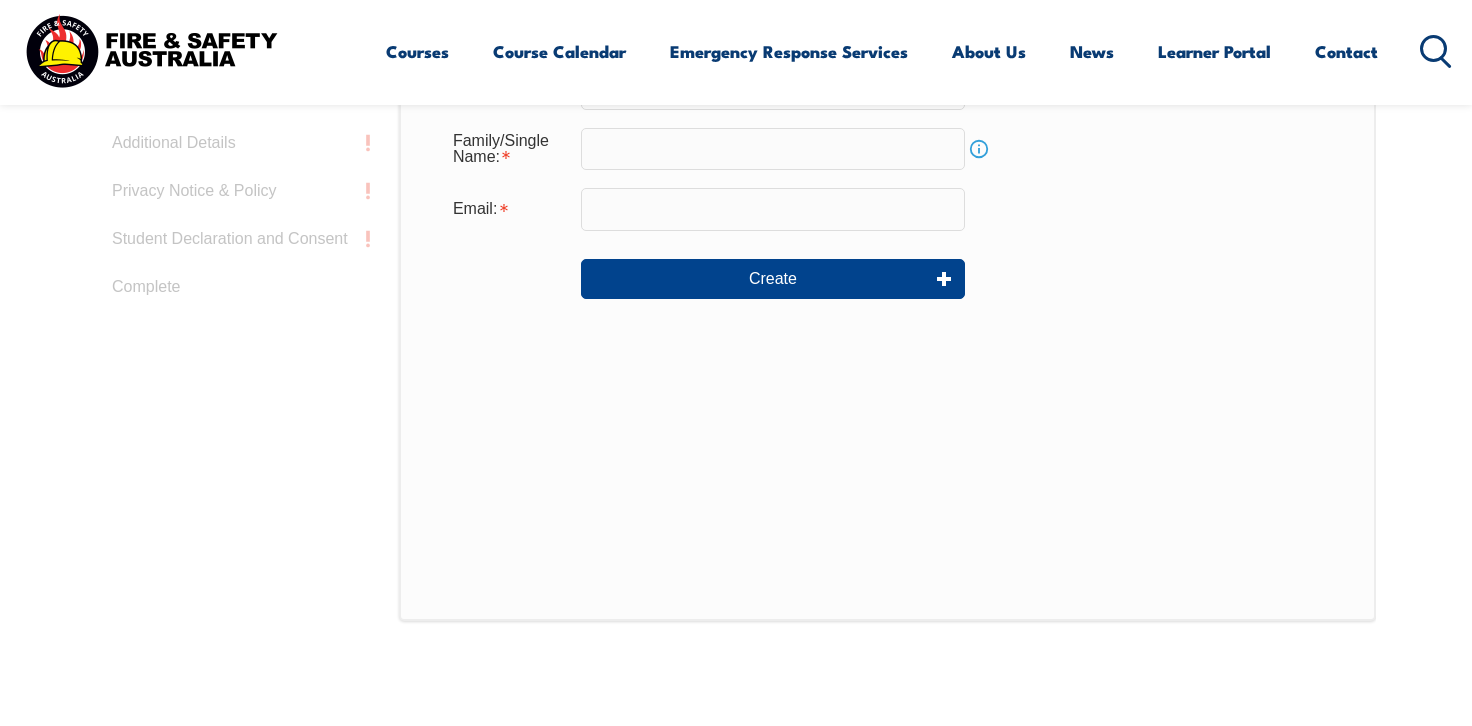 scroll, scrollTop: 552, scrollLeft: 0, axis: vertical 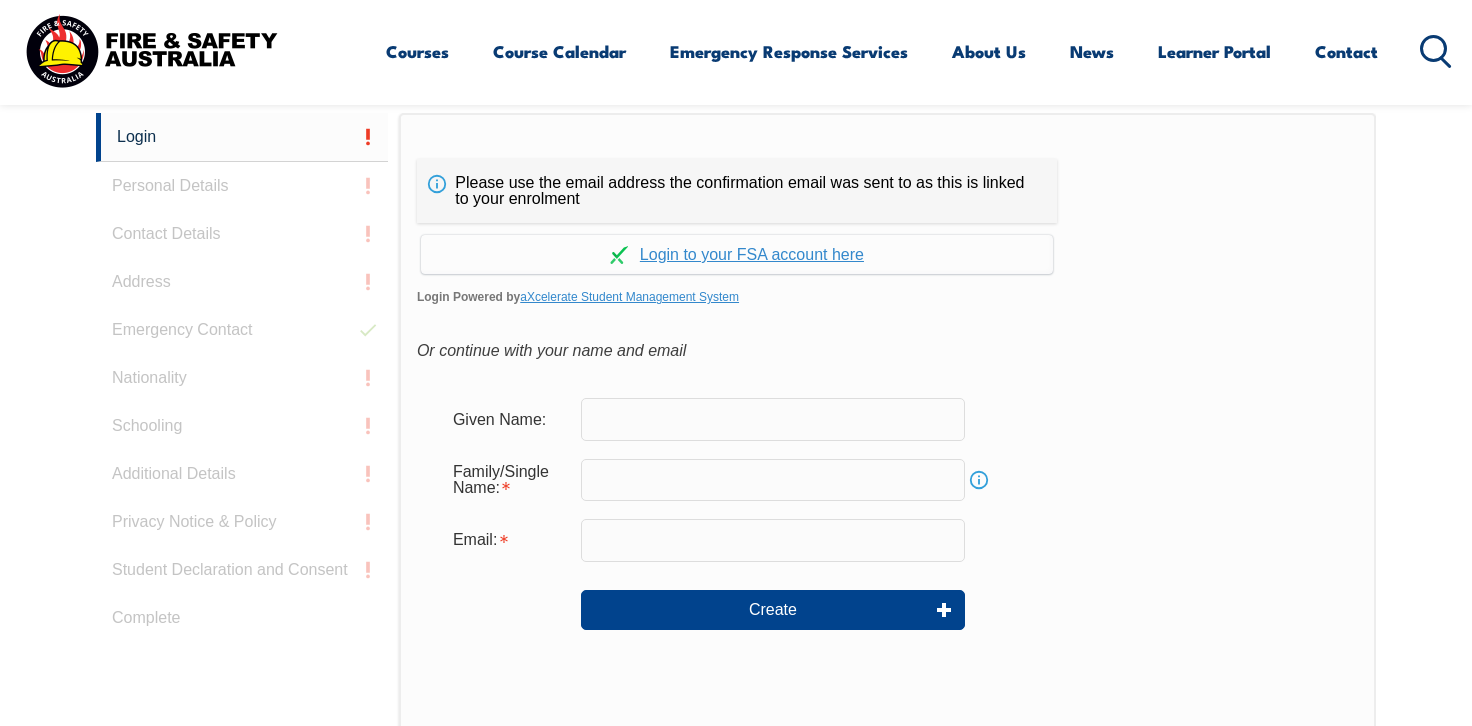 click at bounding box center [773, 419] 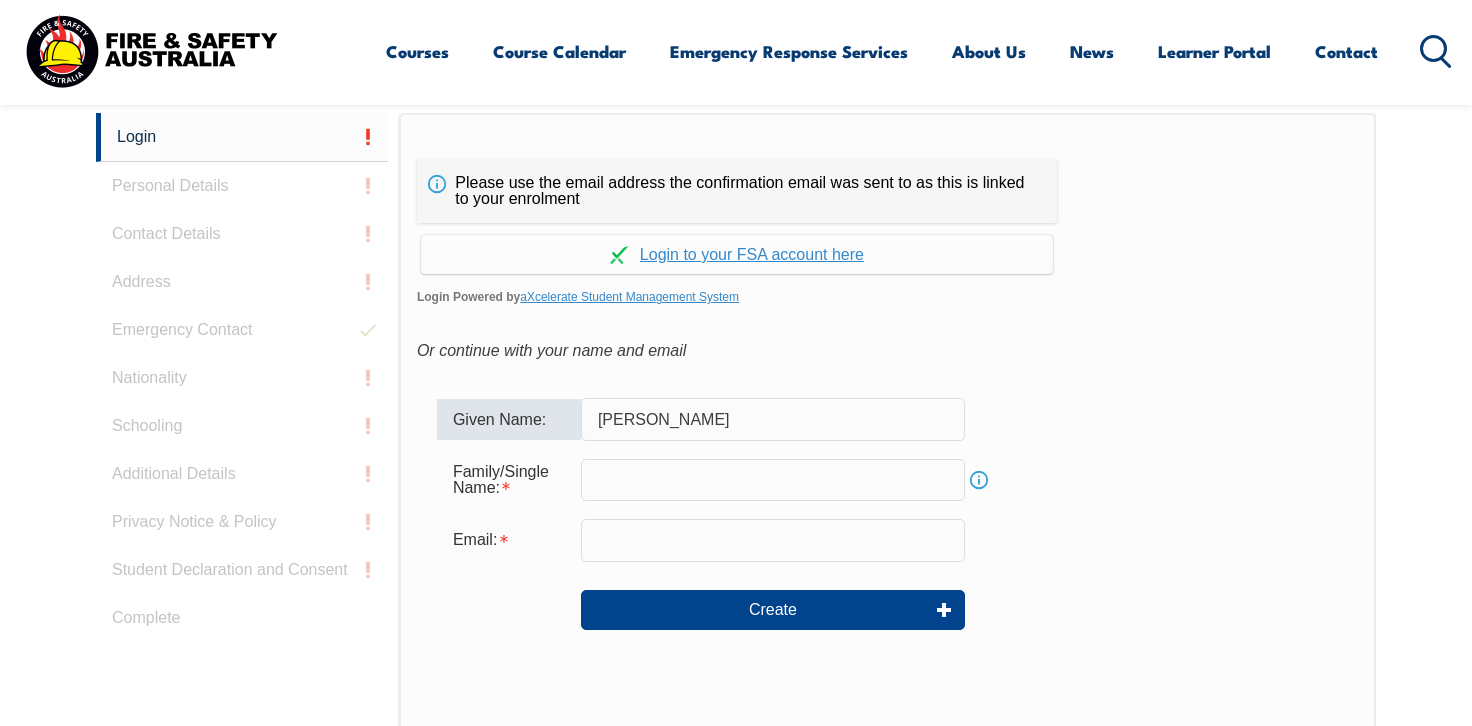type on "[PERSON_NAME]" 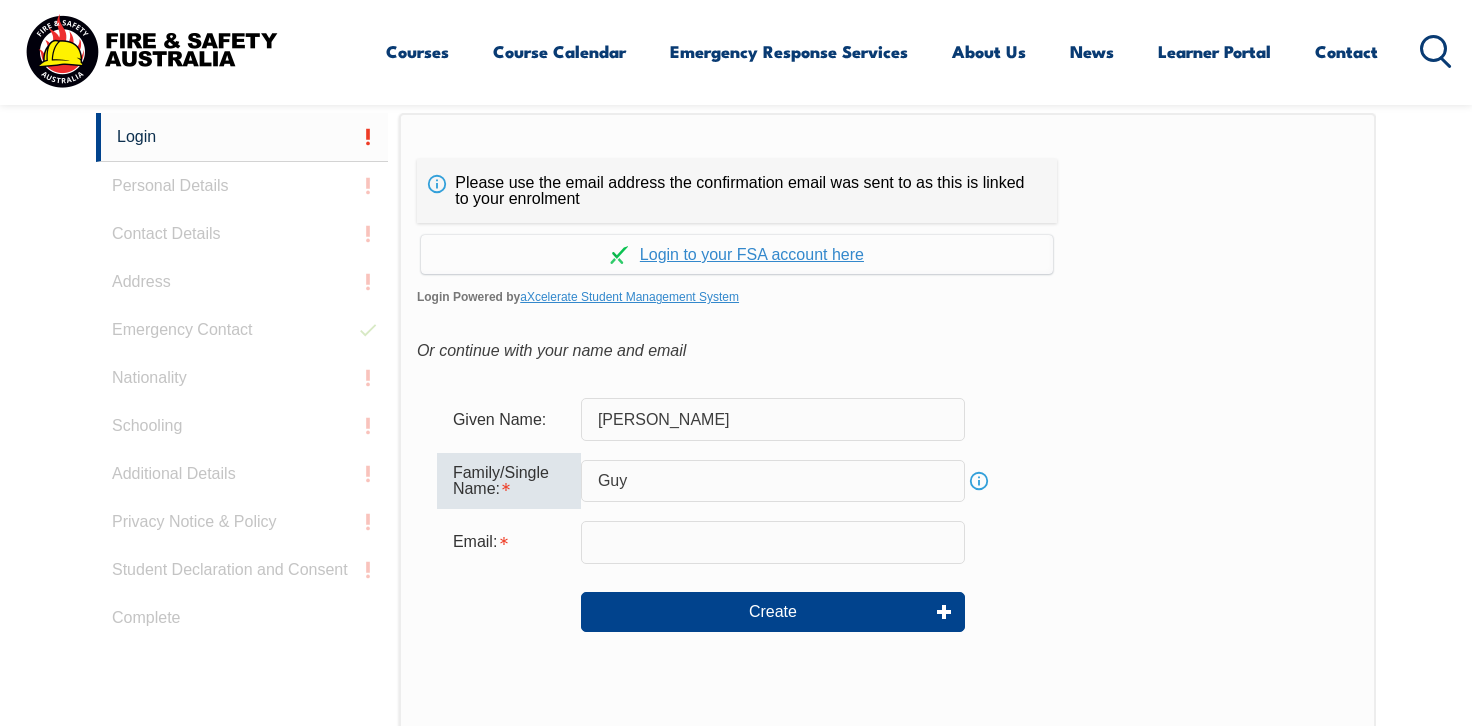 type on "Guy" 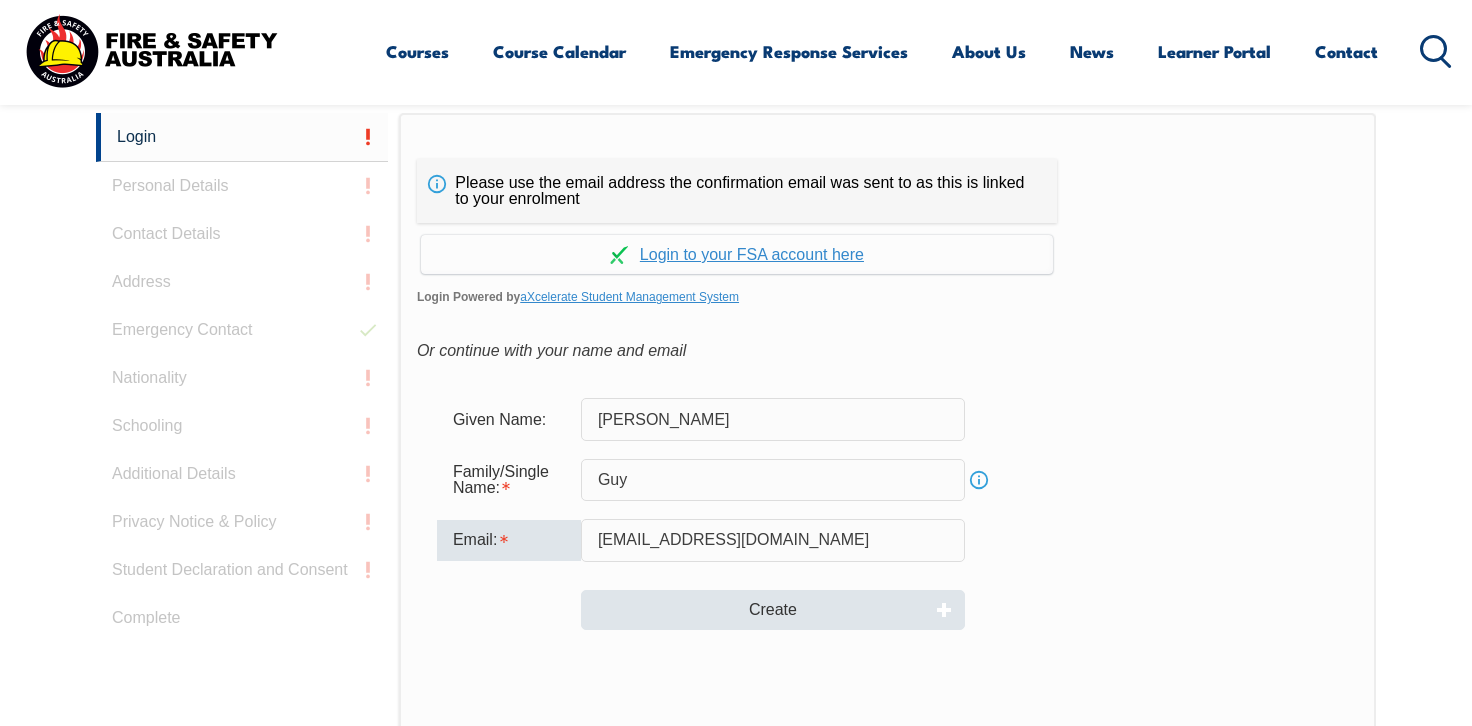 type on "leanneguy@live.com" 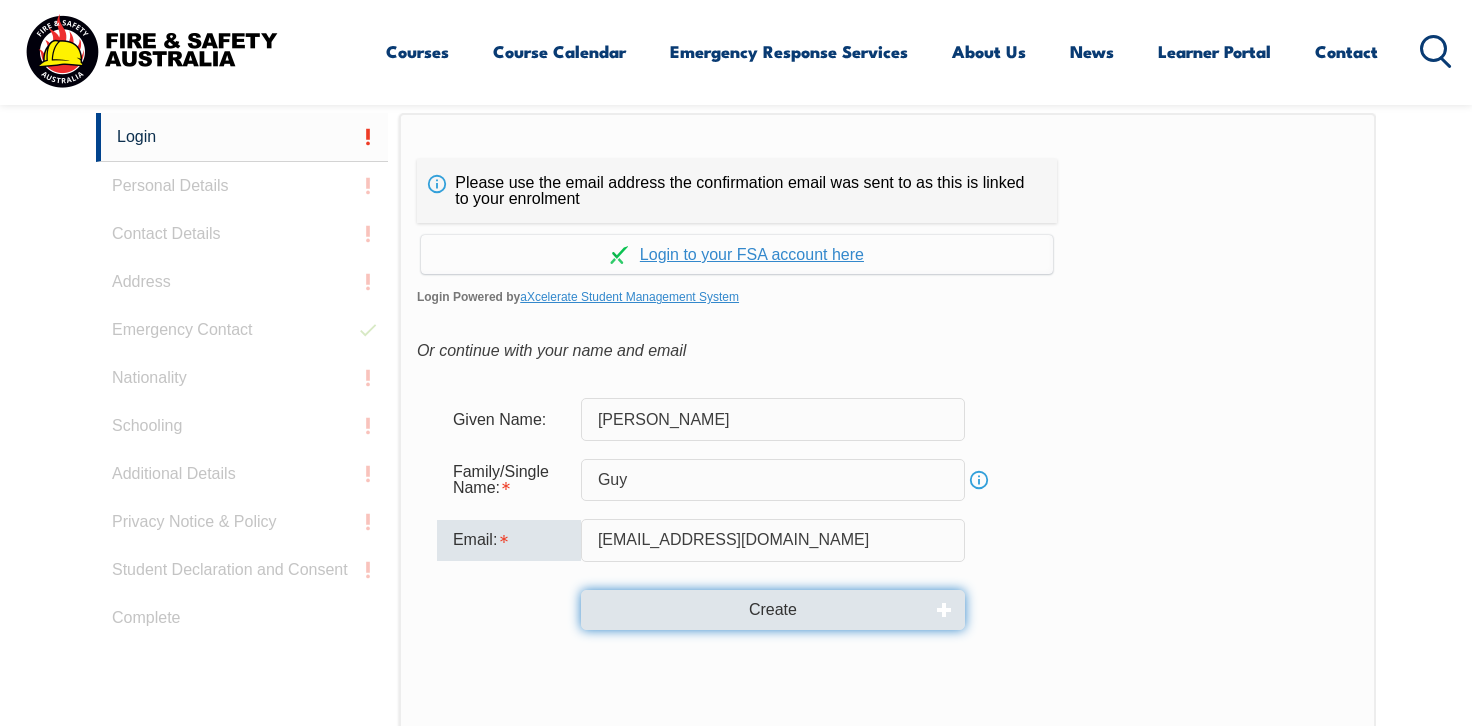 click on "Create" at bounding box center [773, 610] 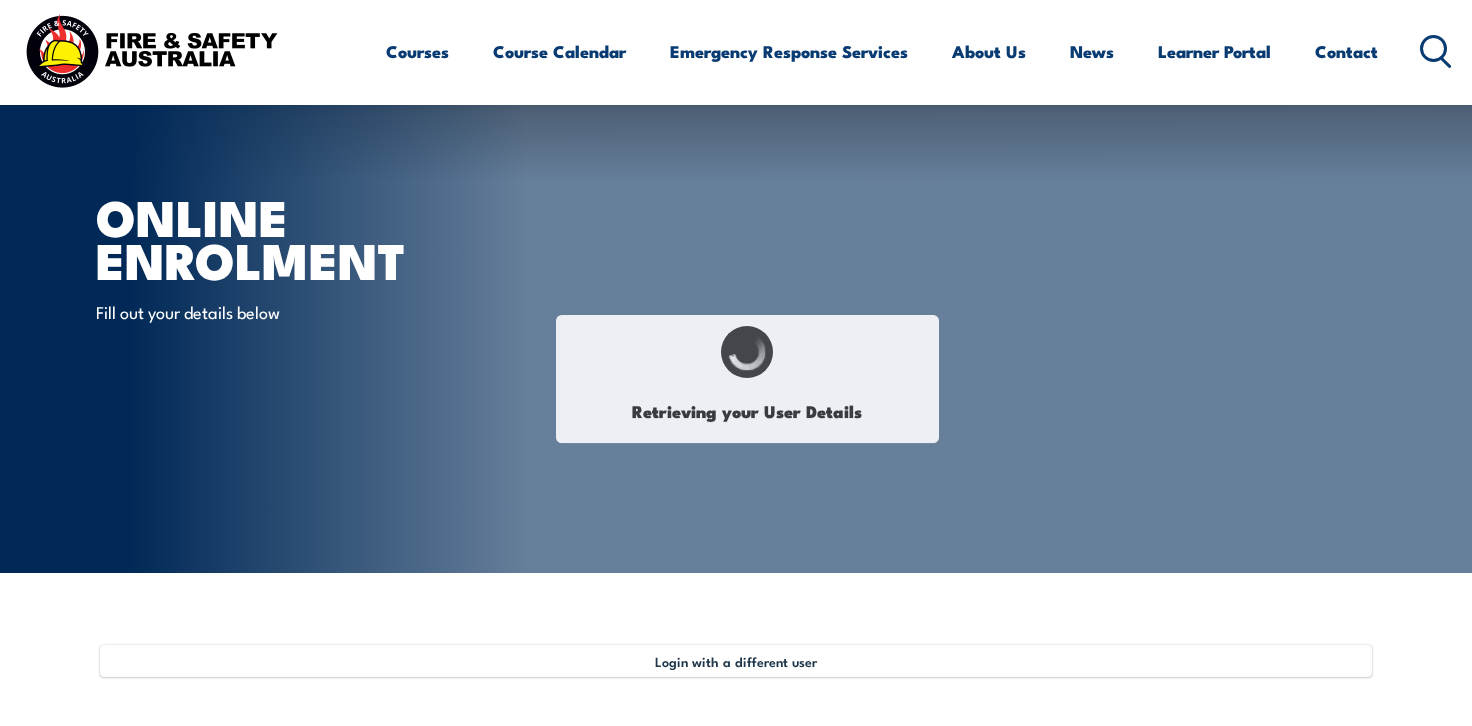 scroll, scrollTop: 442, scrollLeft: 0, axis: vertical 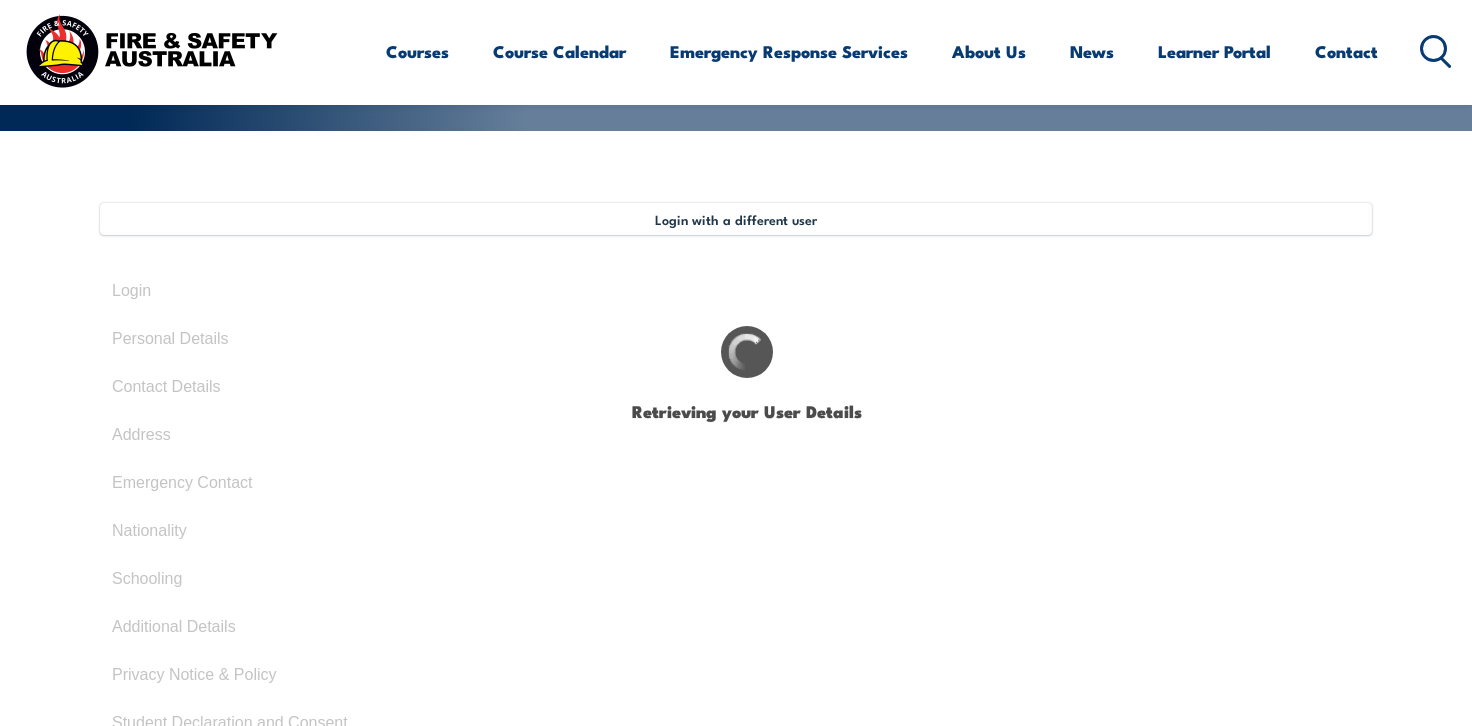 select on "Ms" 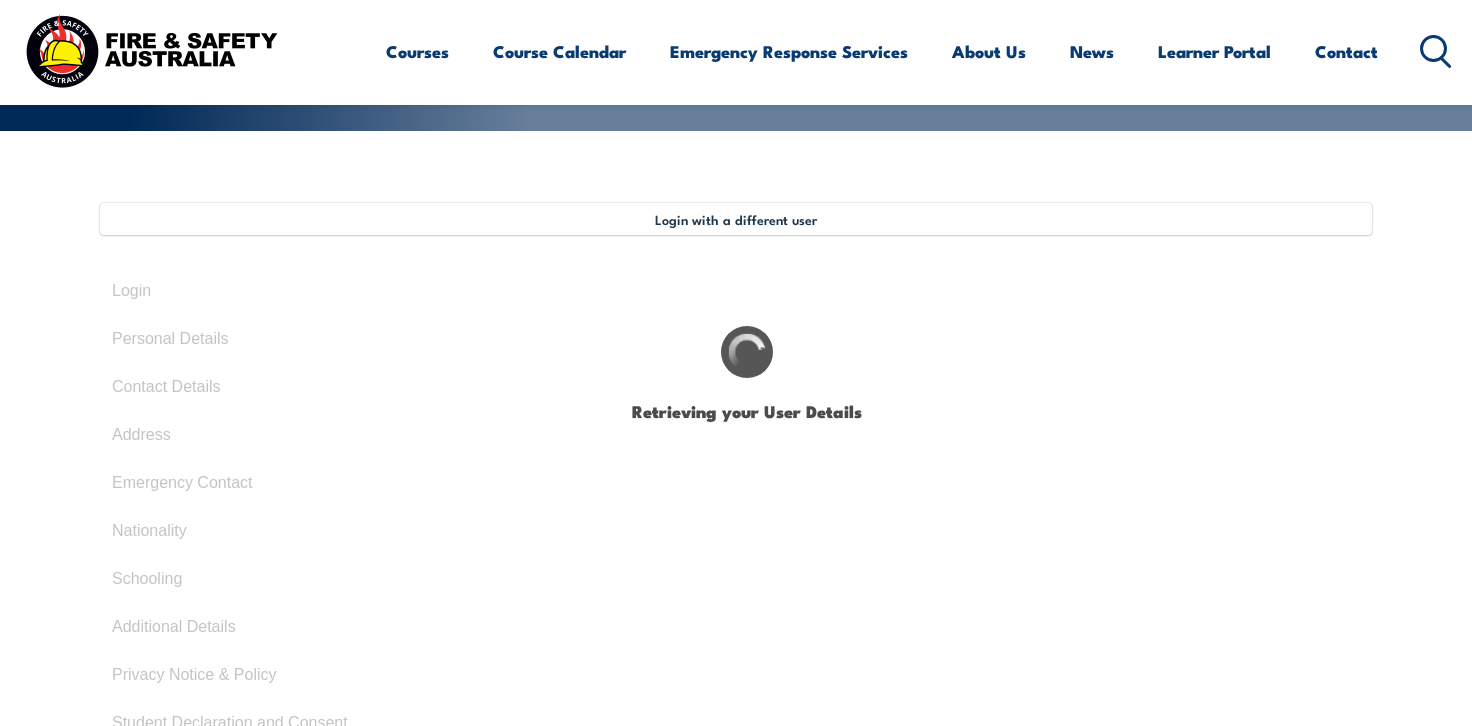 type on "[PERSON_NAME]" 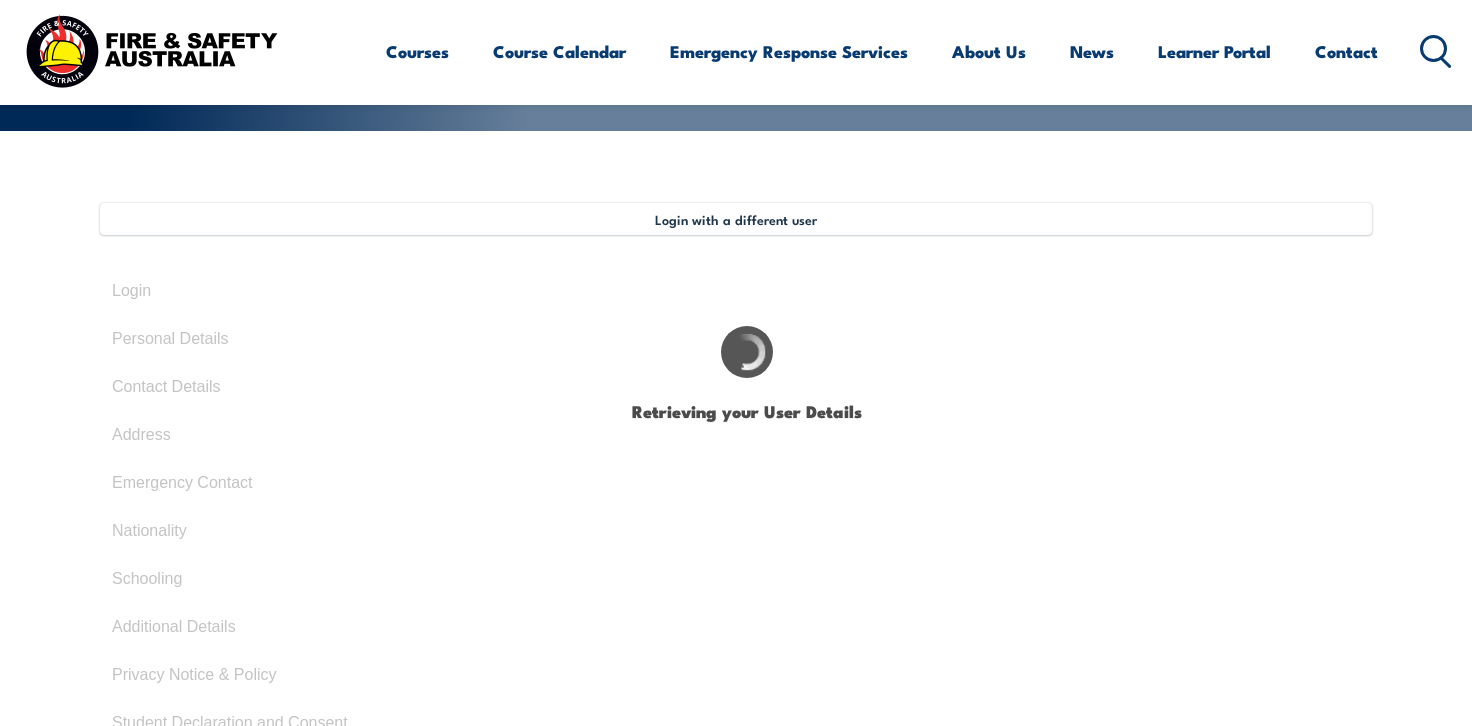 type on "Guy" 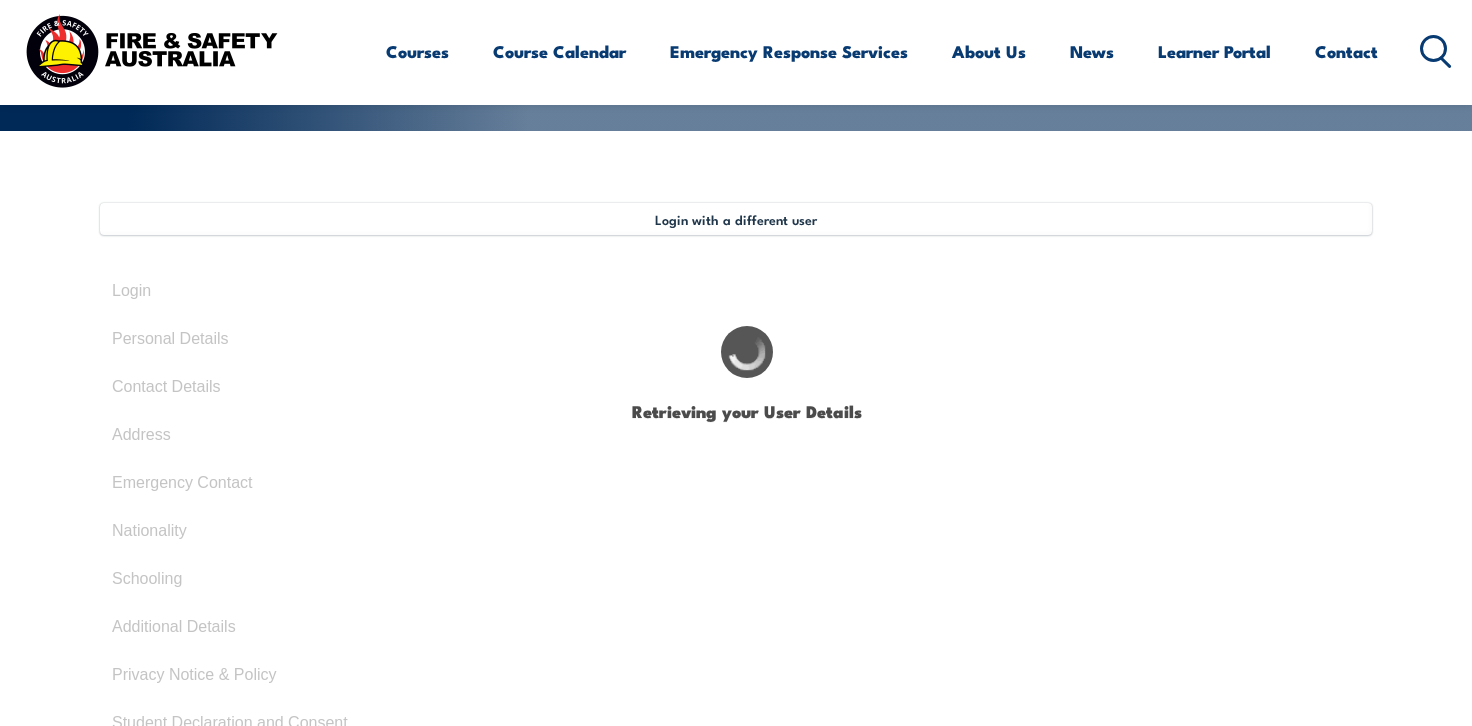 type on "[DATE]" 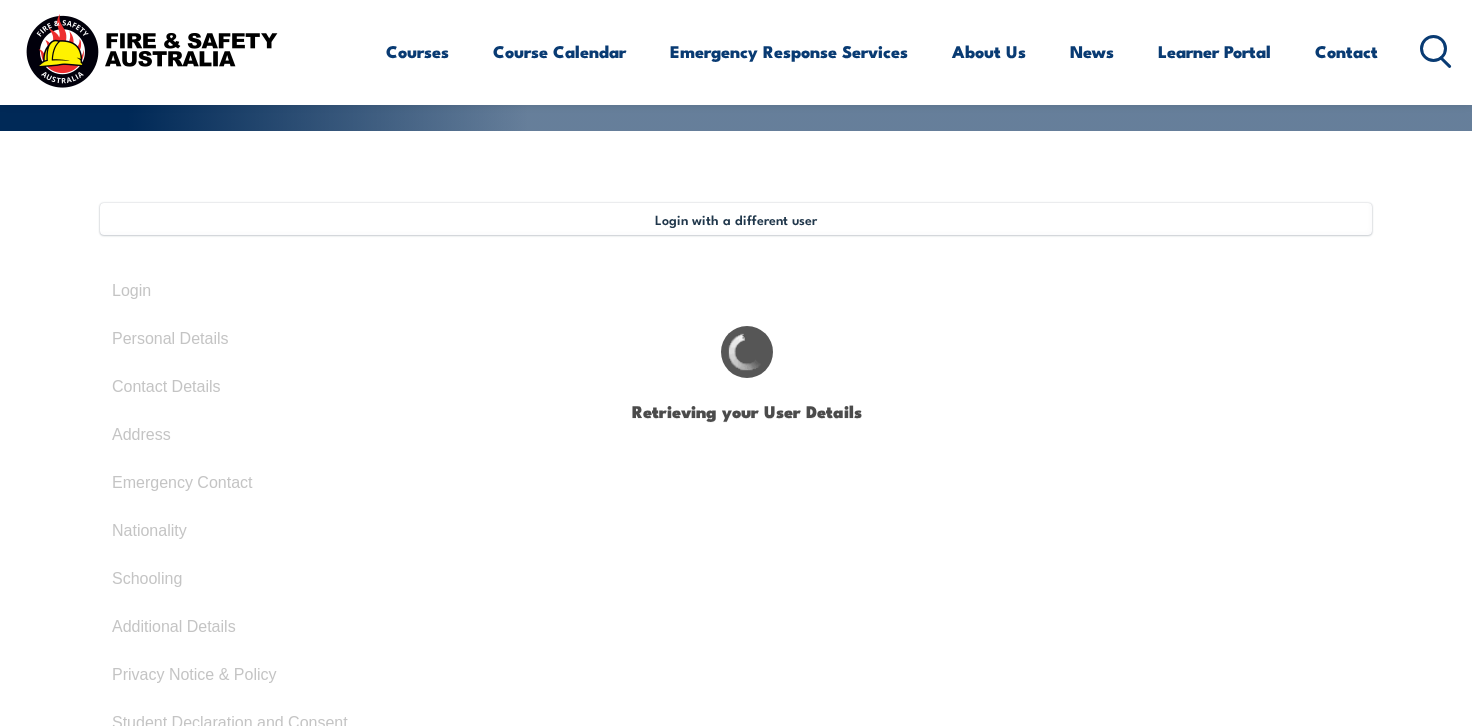 type on "L4DHETJFXU" 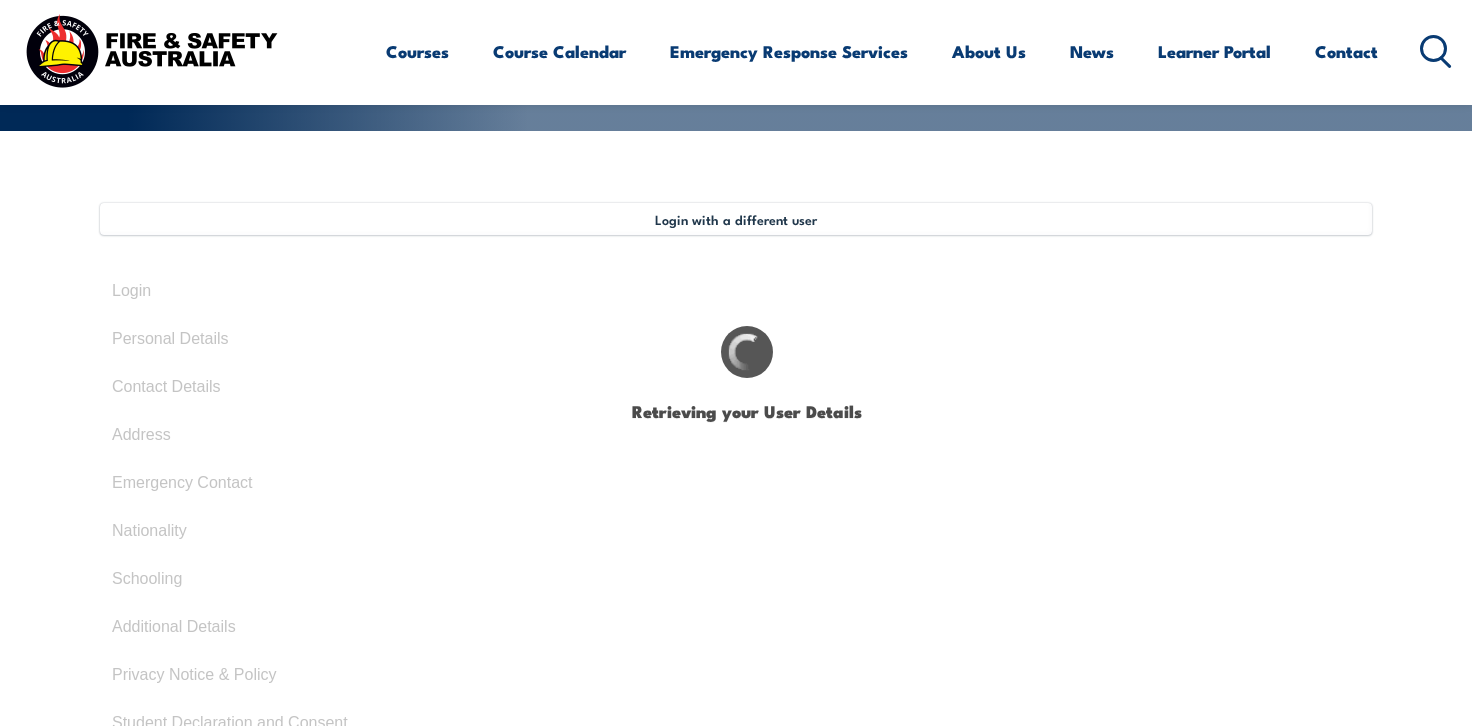 select on "F" 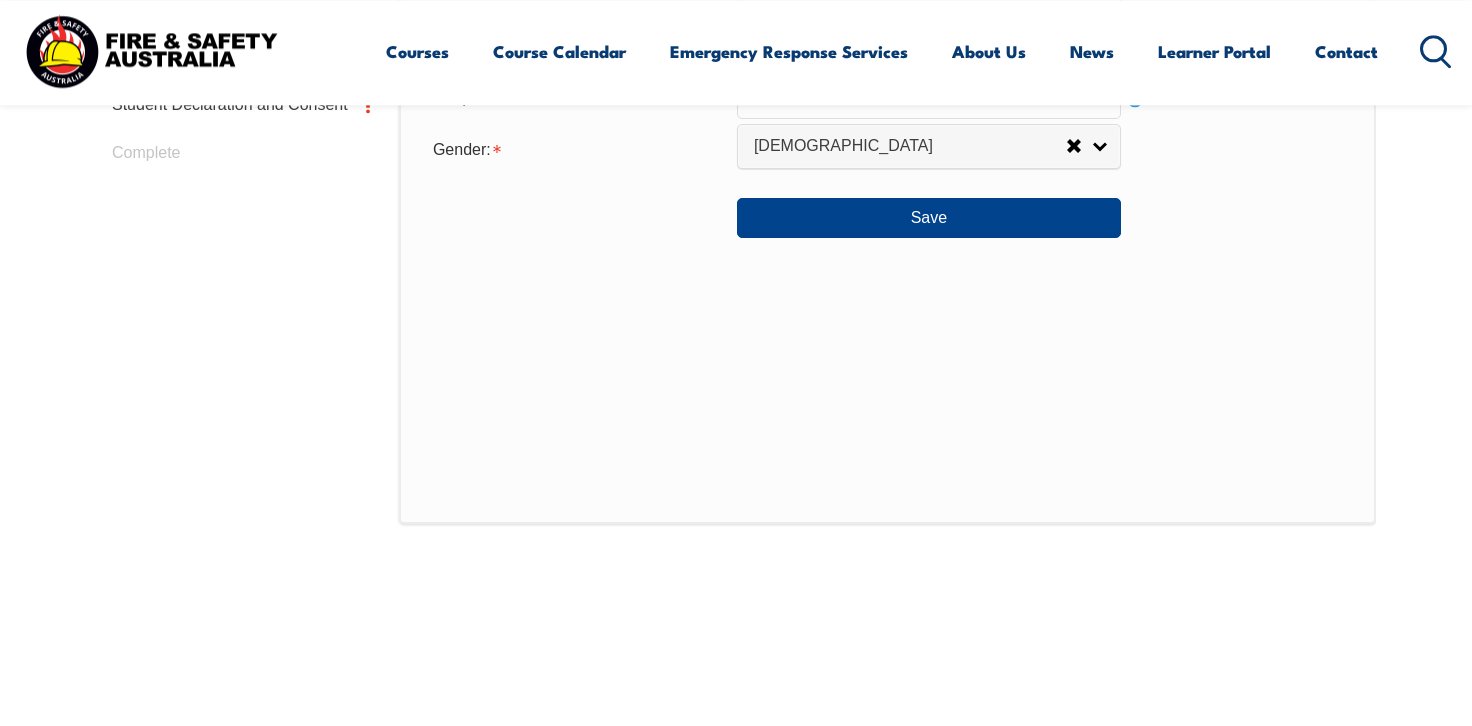 scroll, scrollTop: 1084, scrollLeft: 0, axis: vertical 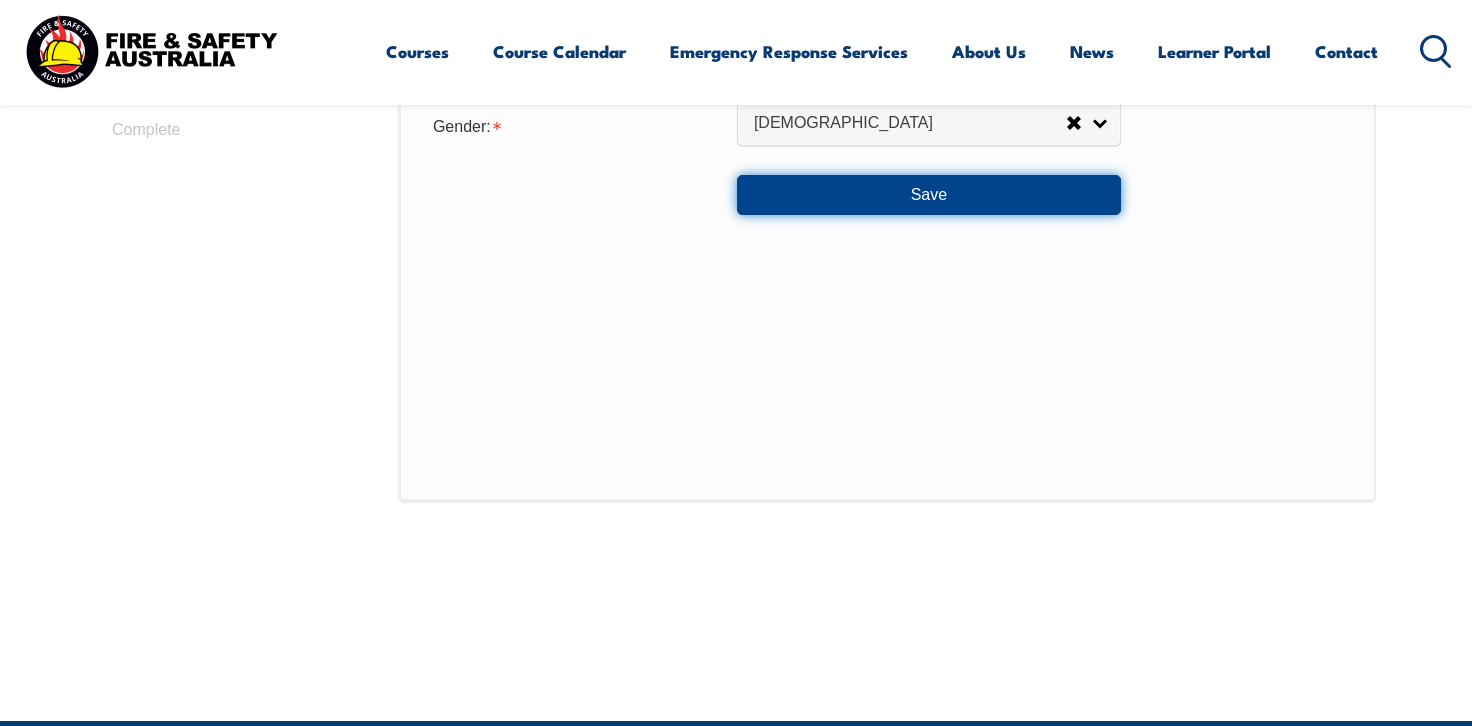 click on "Save" at bounding box center [929, 195] 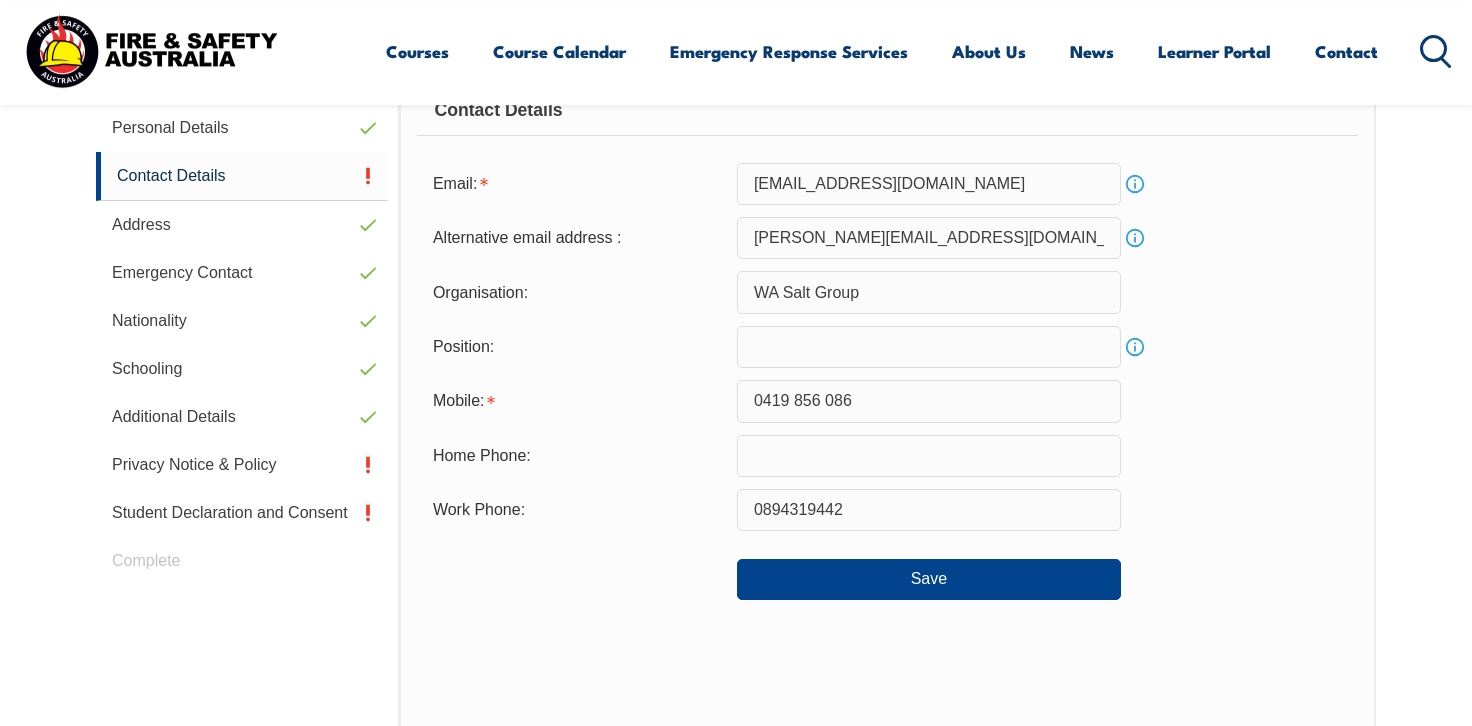scroll, scrollTop: 655, scrollLeft: 0, axis: vertical 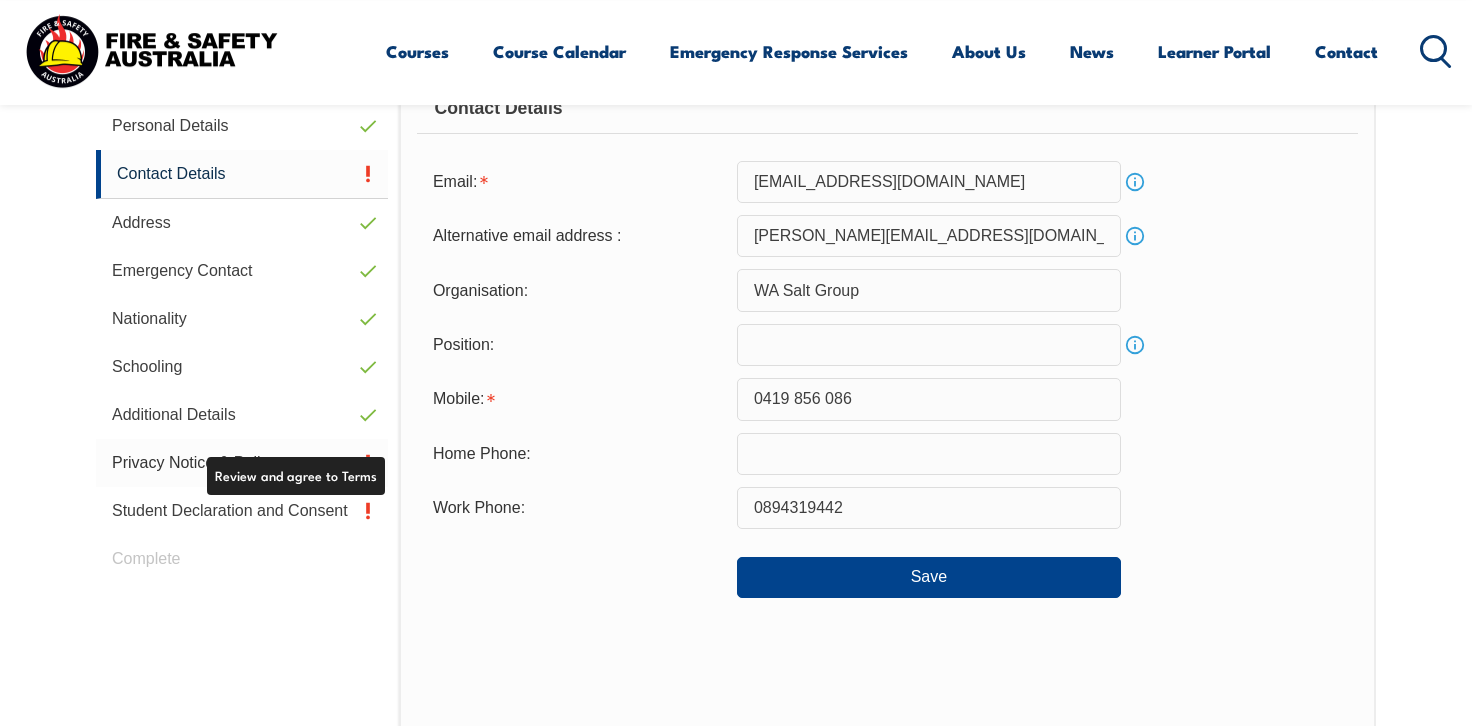 click on "Privacy Notice & Policy" at bounding box center [242, 463] 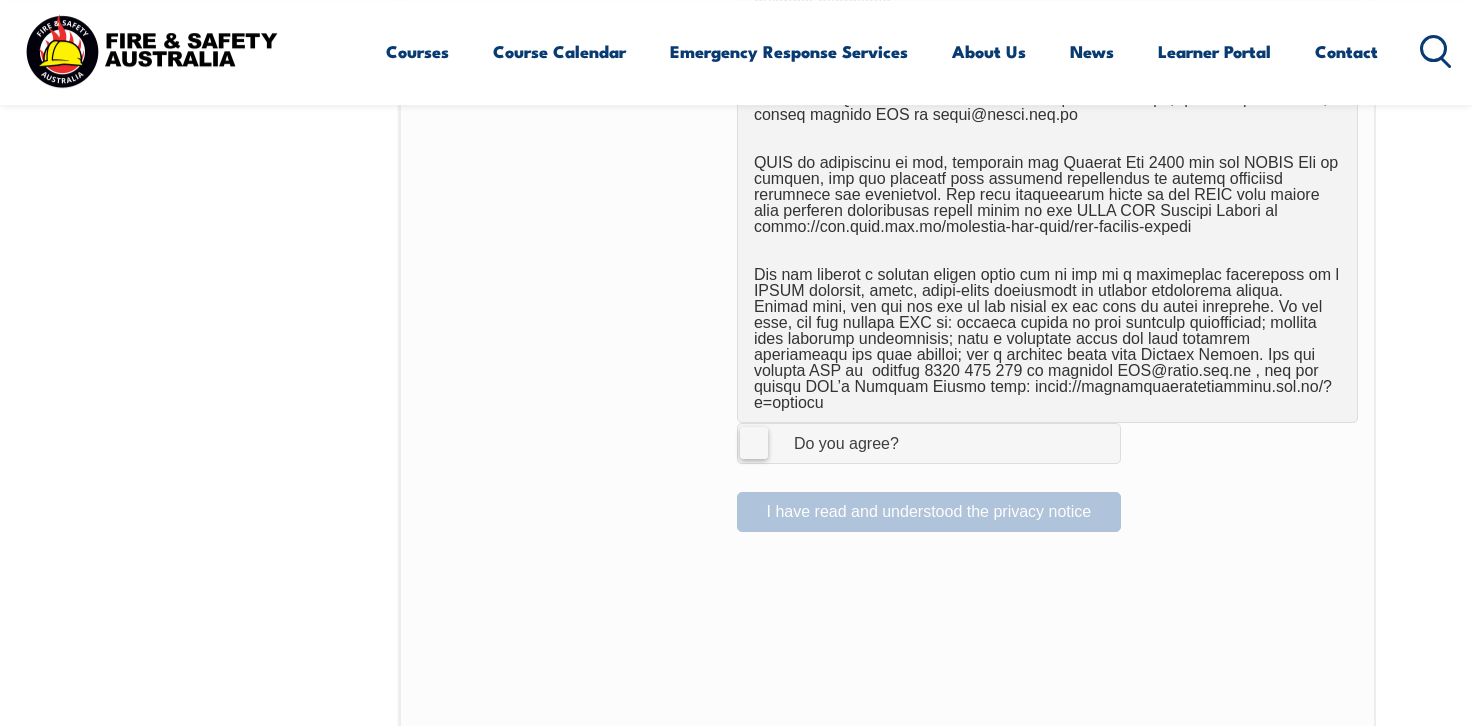 scroll, scrollTop: 1318, scrollLeft: 0, axis: vertical 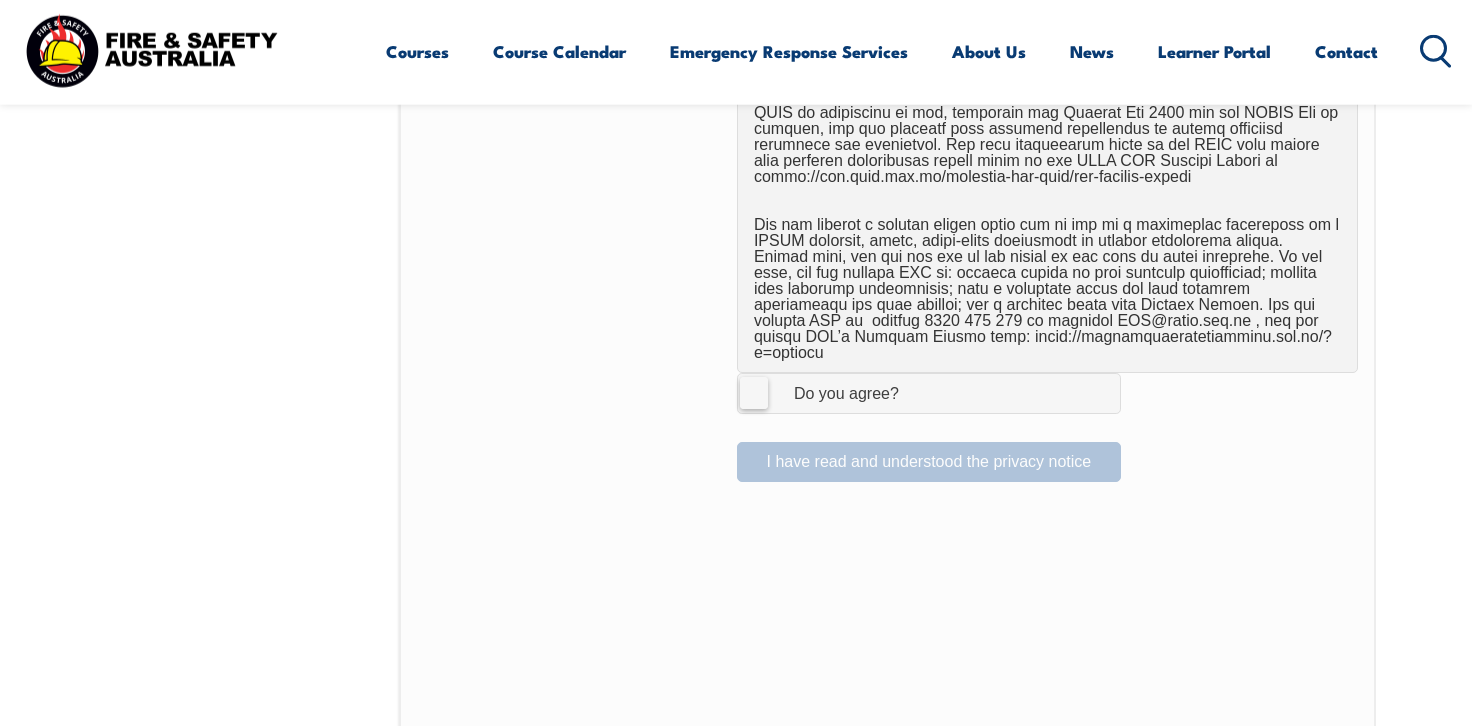 click on "I Agree Do you agree?" at bounding box center (929, 393) 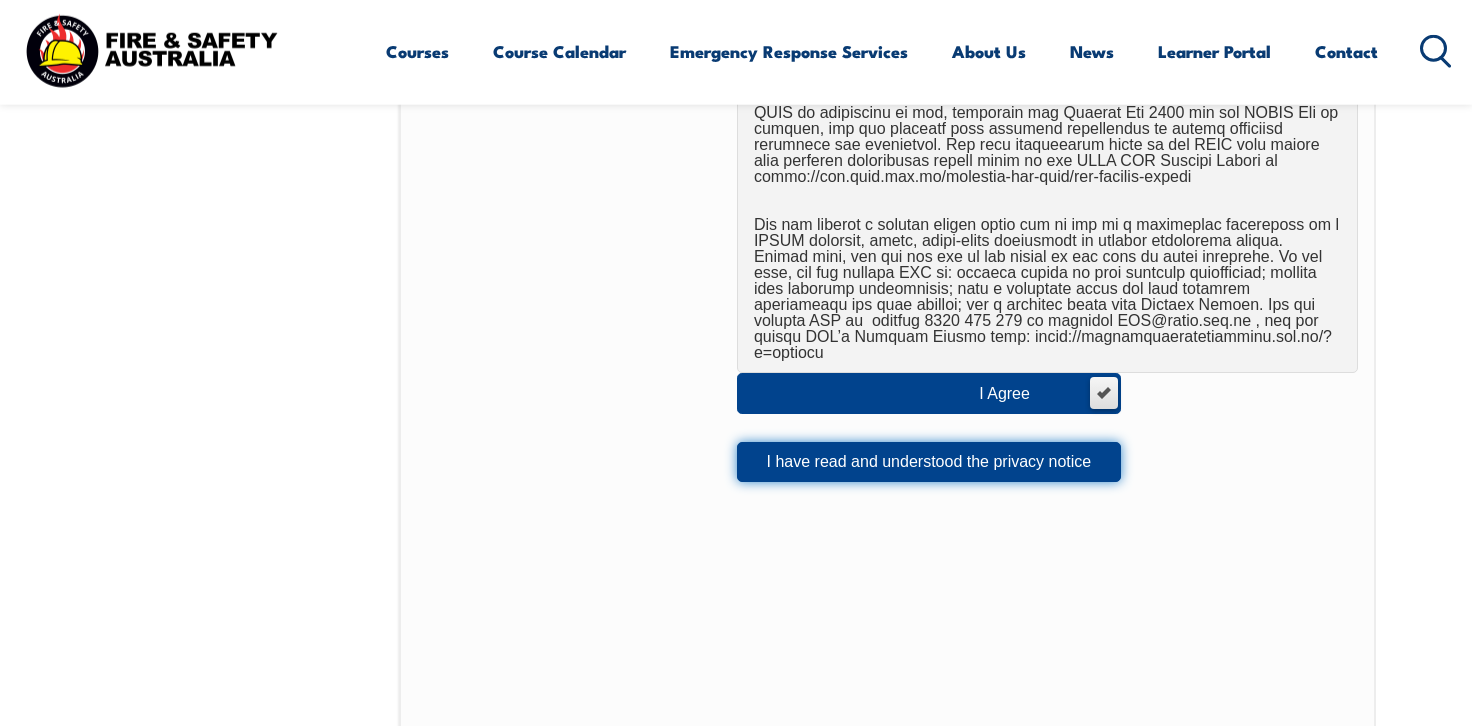 click on "I have read and understood the privacy notice" at bounding box center [929, 462] 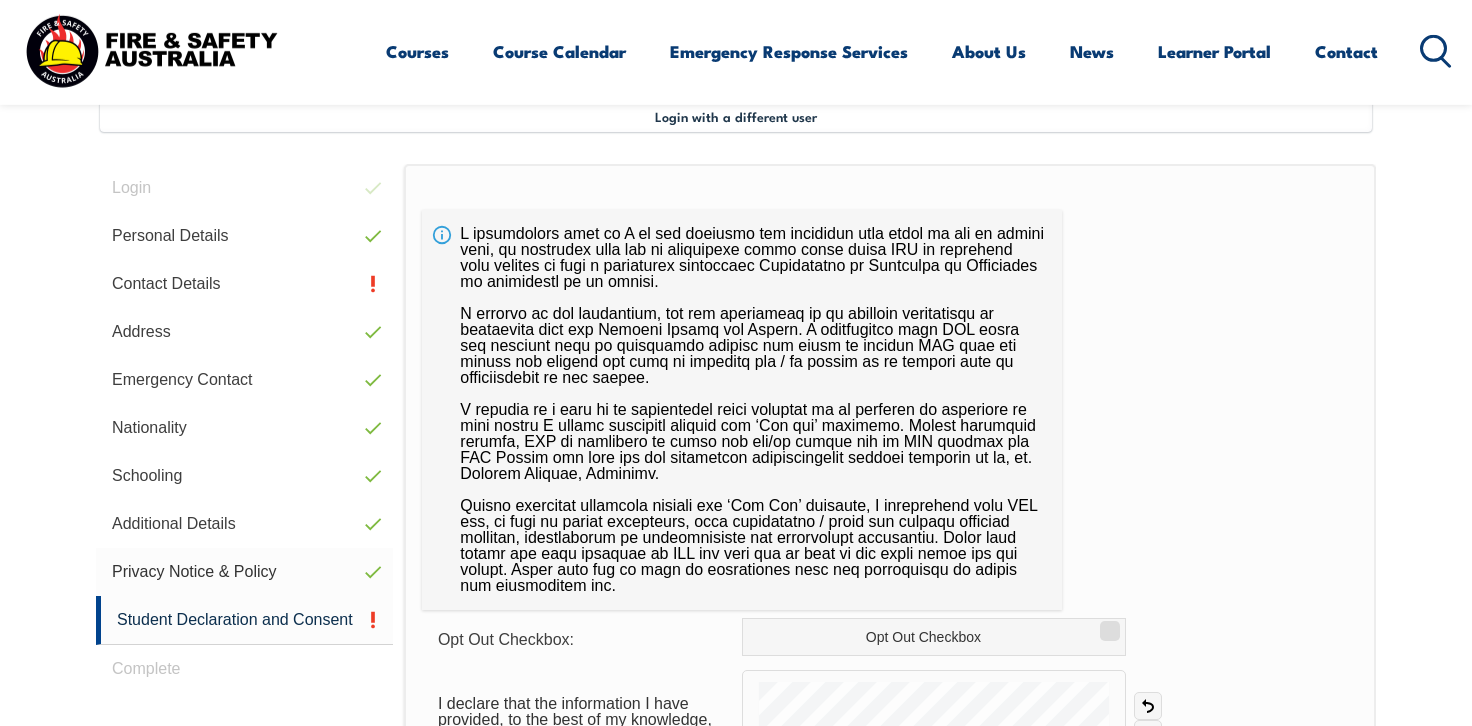 scroll, scrollTop: 544, scrollLeft: 0, axis: vertical 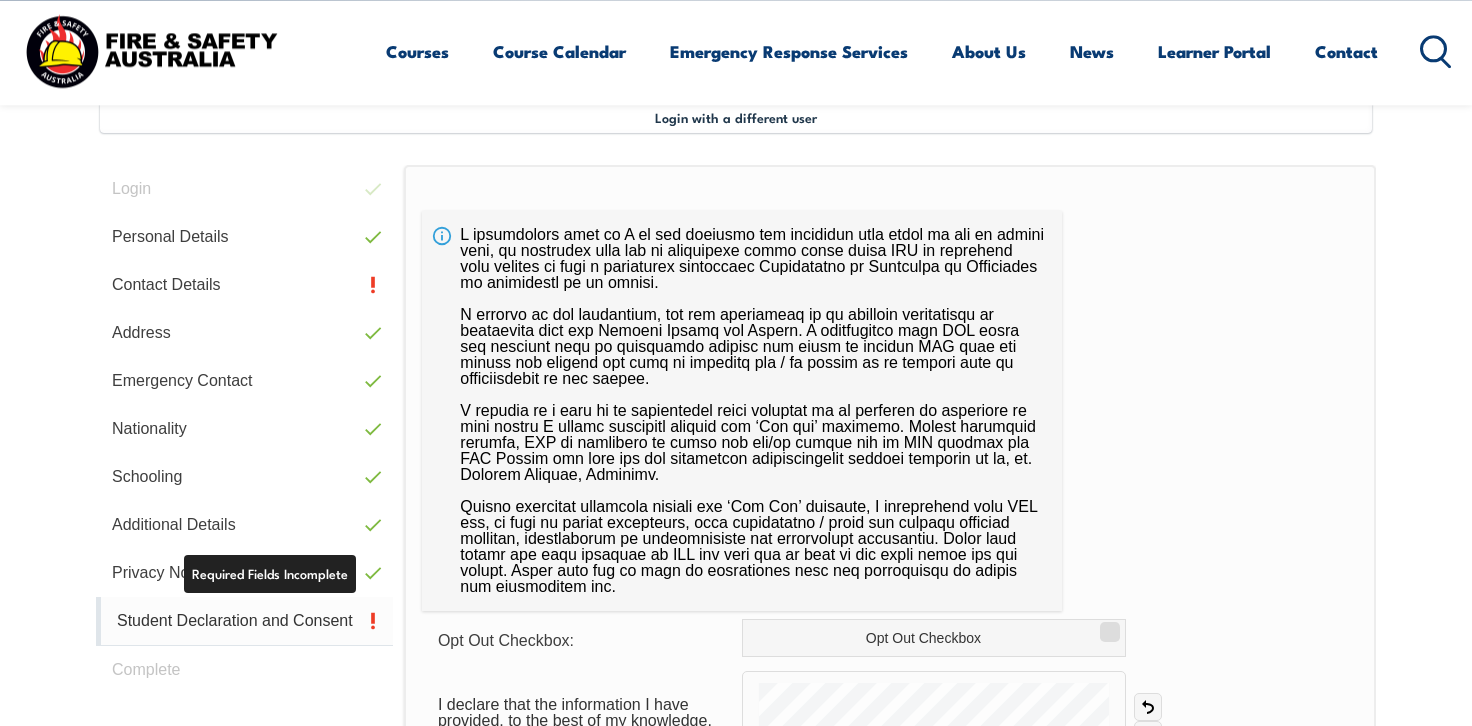 click on "Student Declaration and Consent" at bounding box center [244, 621] 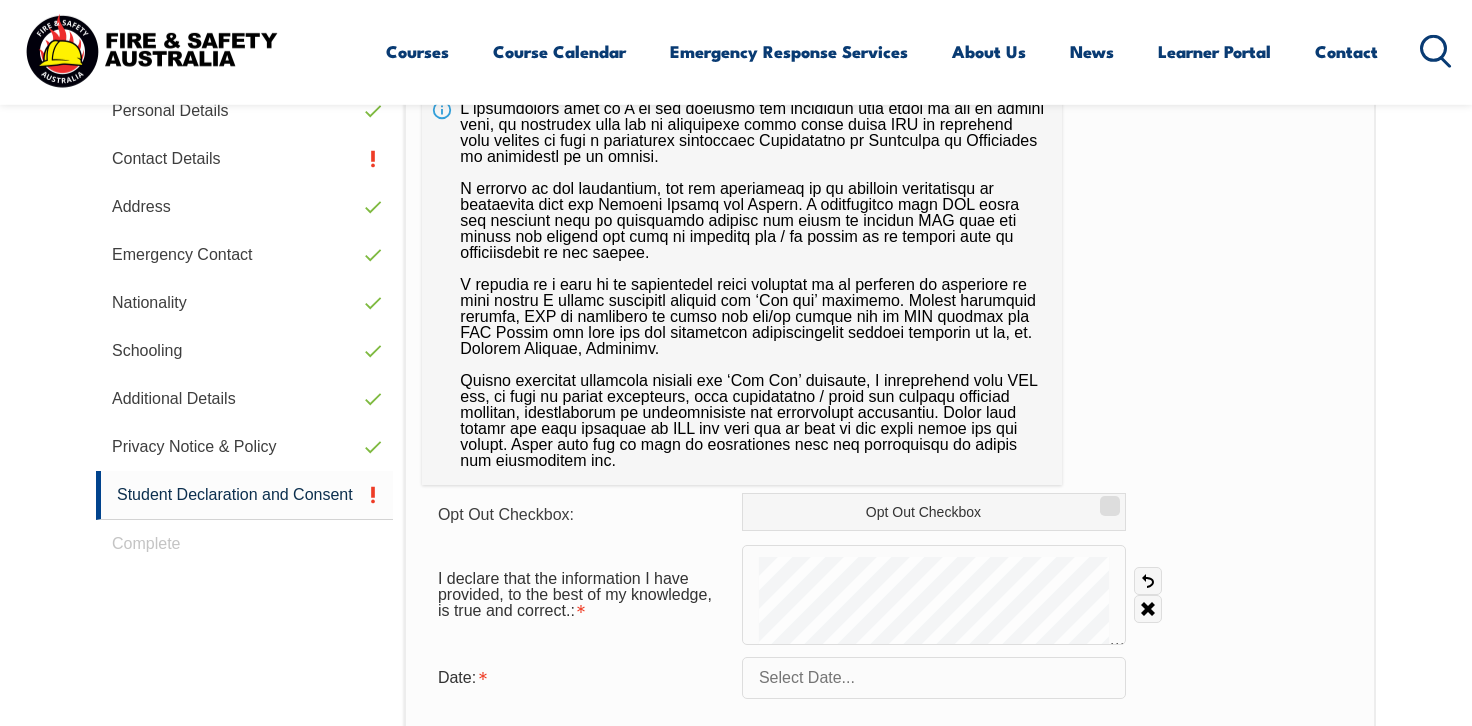 scroll, scrollTop: 878, scrollLeft: 0, axis: vertical 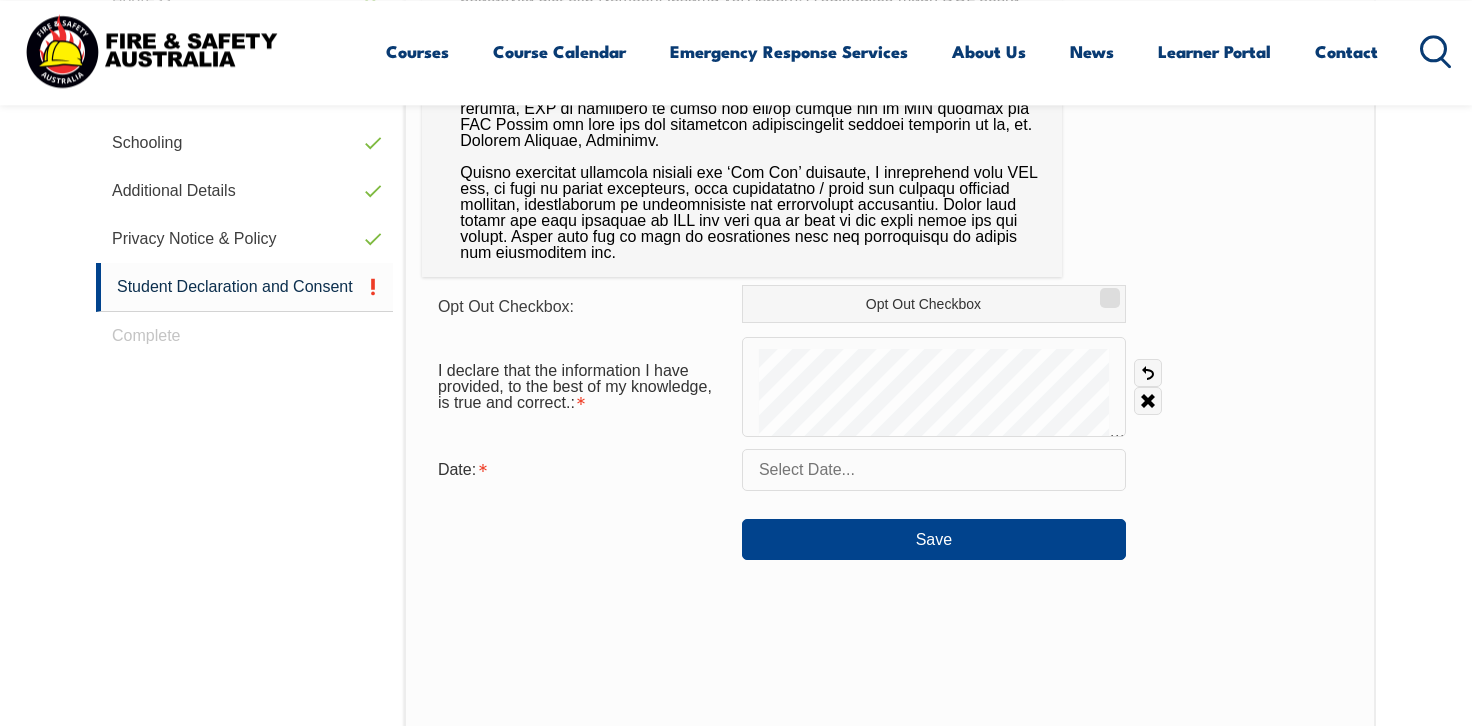 click at bounding box center [934, 470] 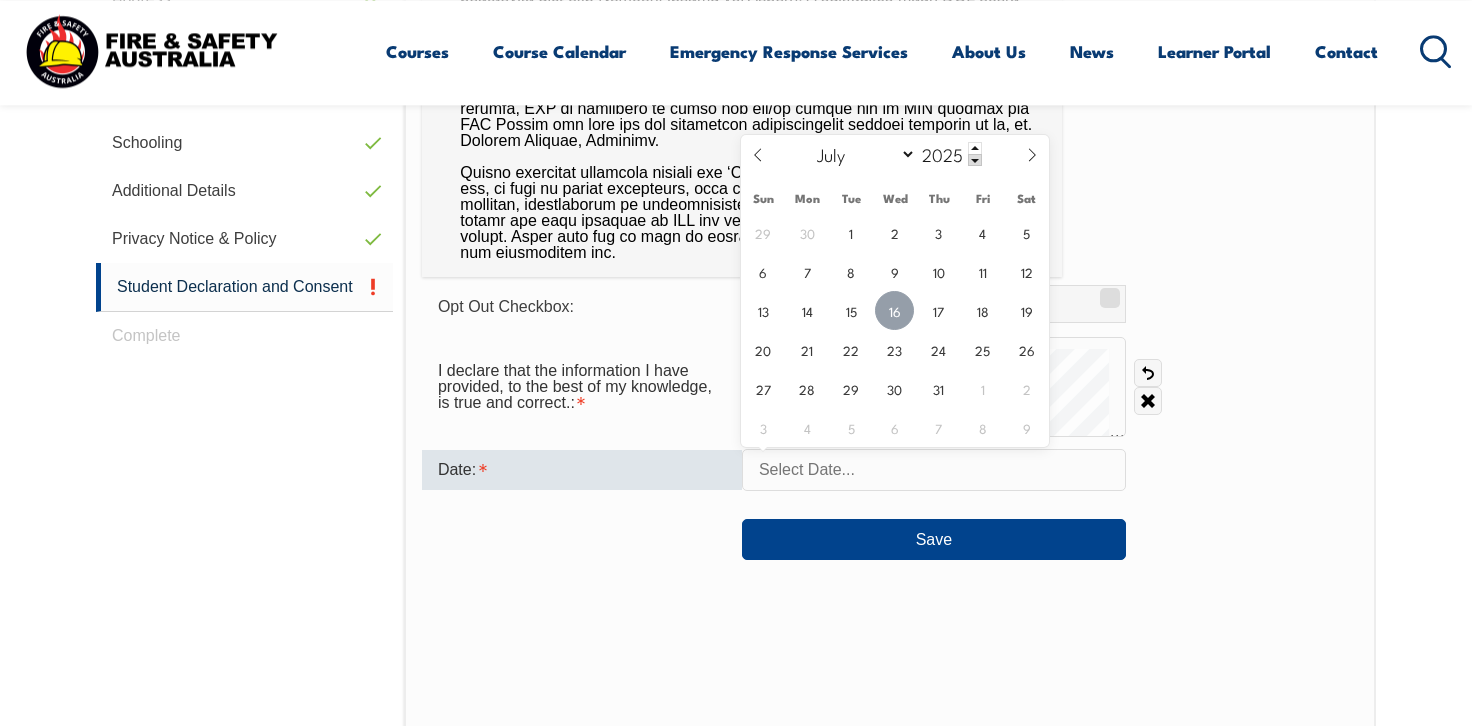 click on "16" at bounding box center (894, 310) 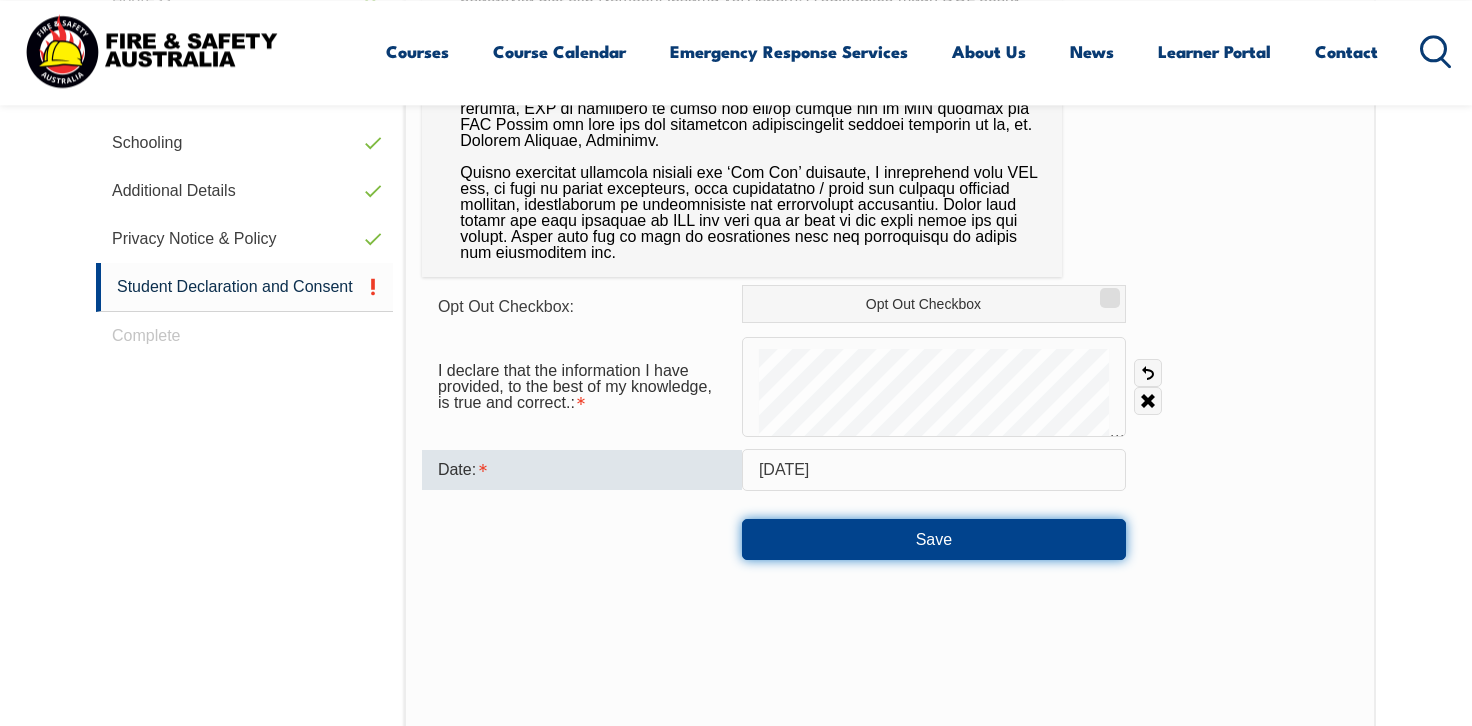 click on "Save" at bounding box center (934, 539) 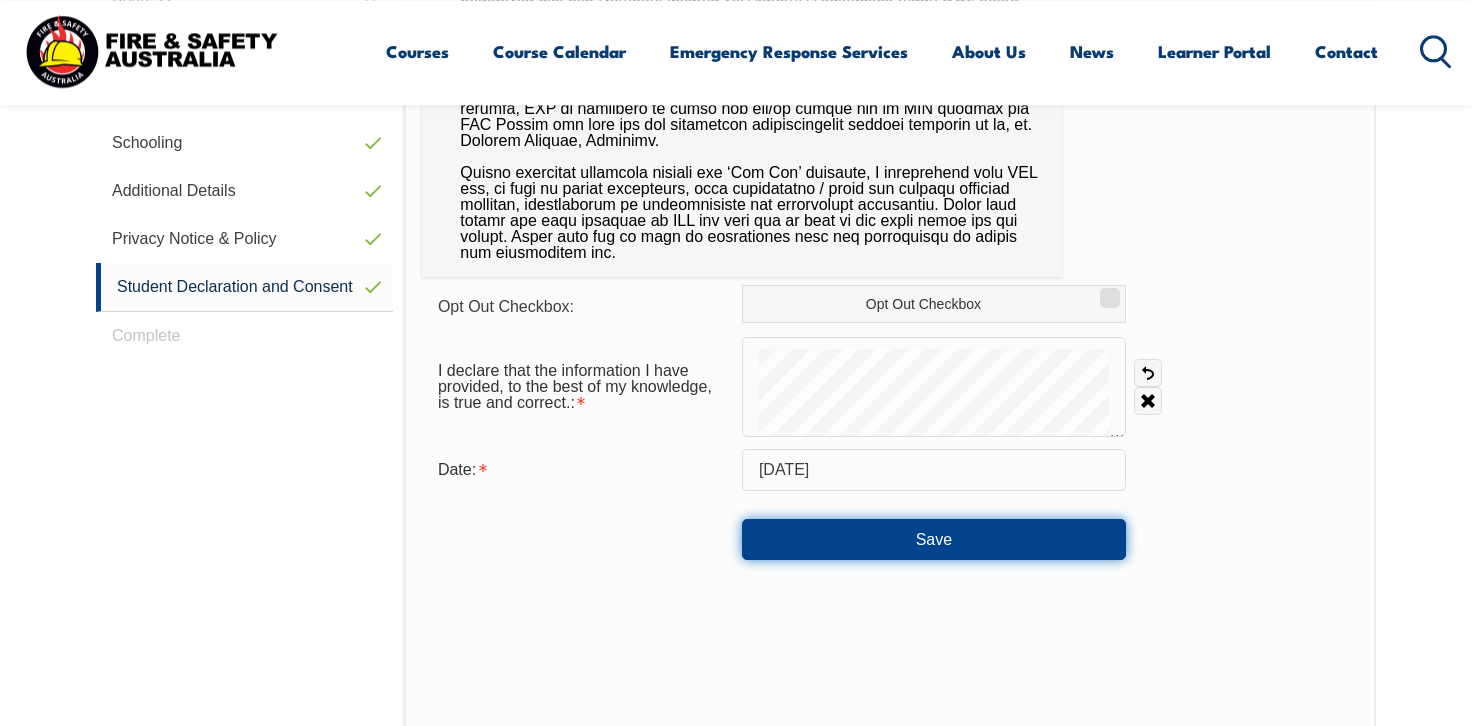 click on "Save" at bounding box center [934, 539] 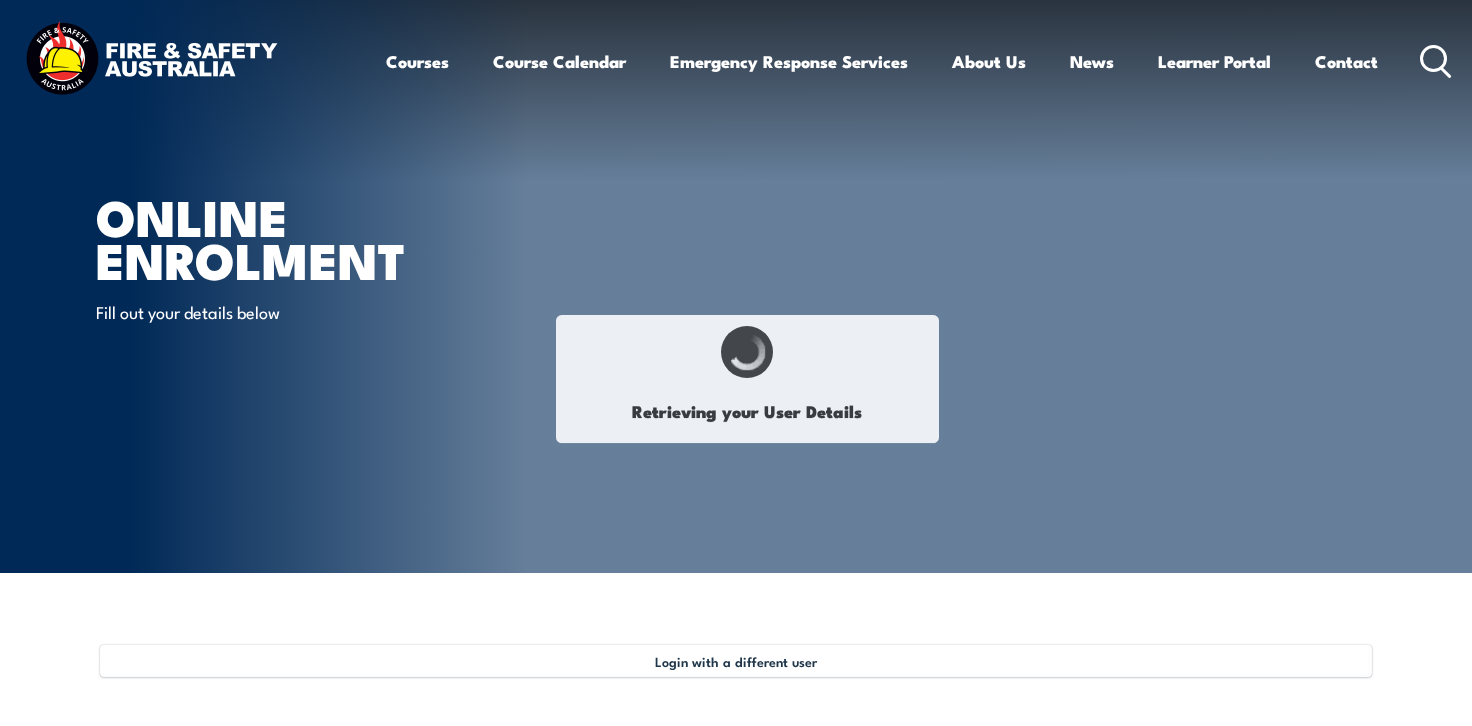 scroll, scrollTop: 0, scrollLeft: 0, axis: both 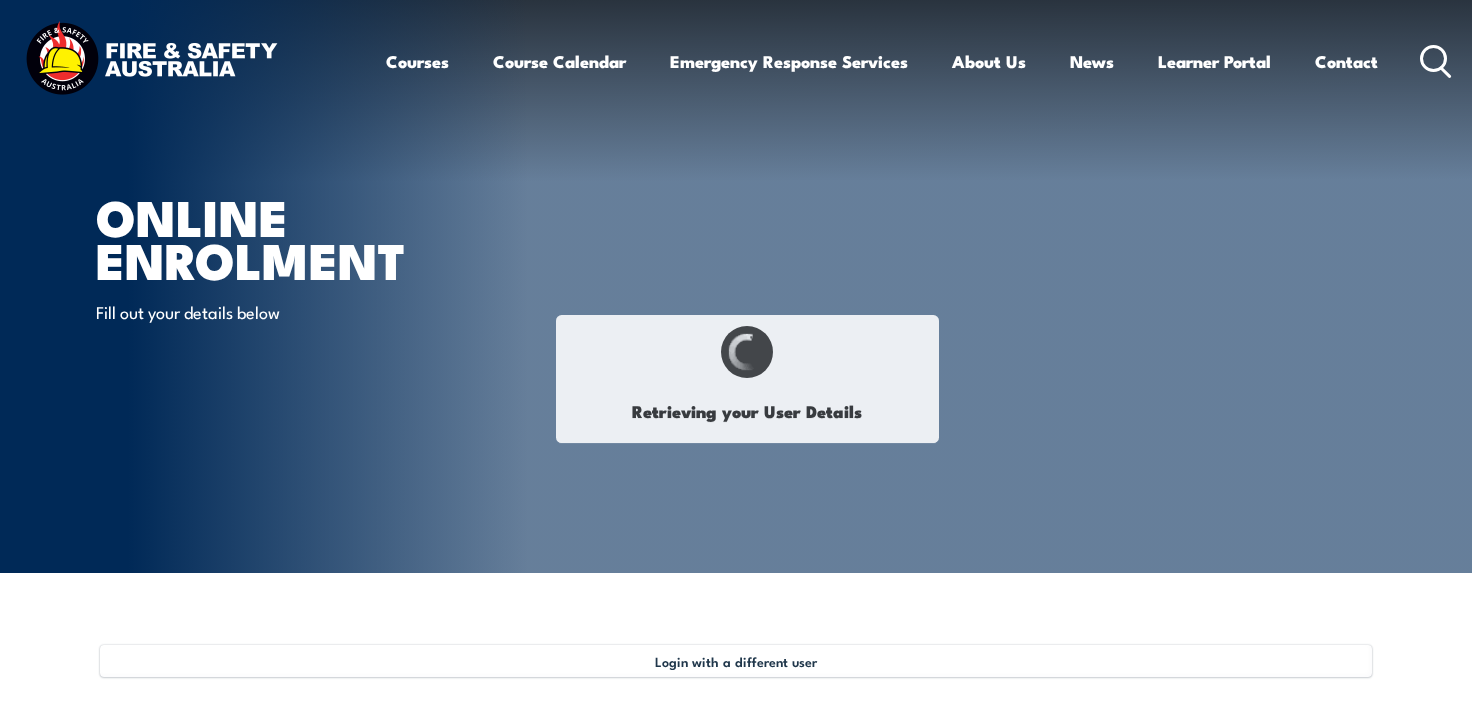 select on "Ms" 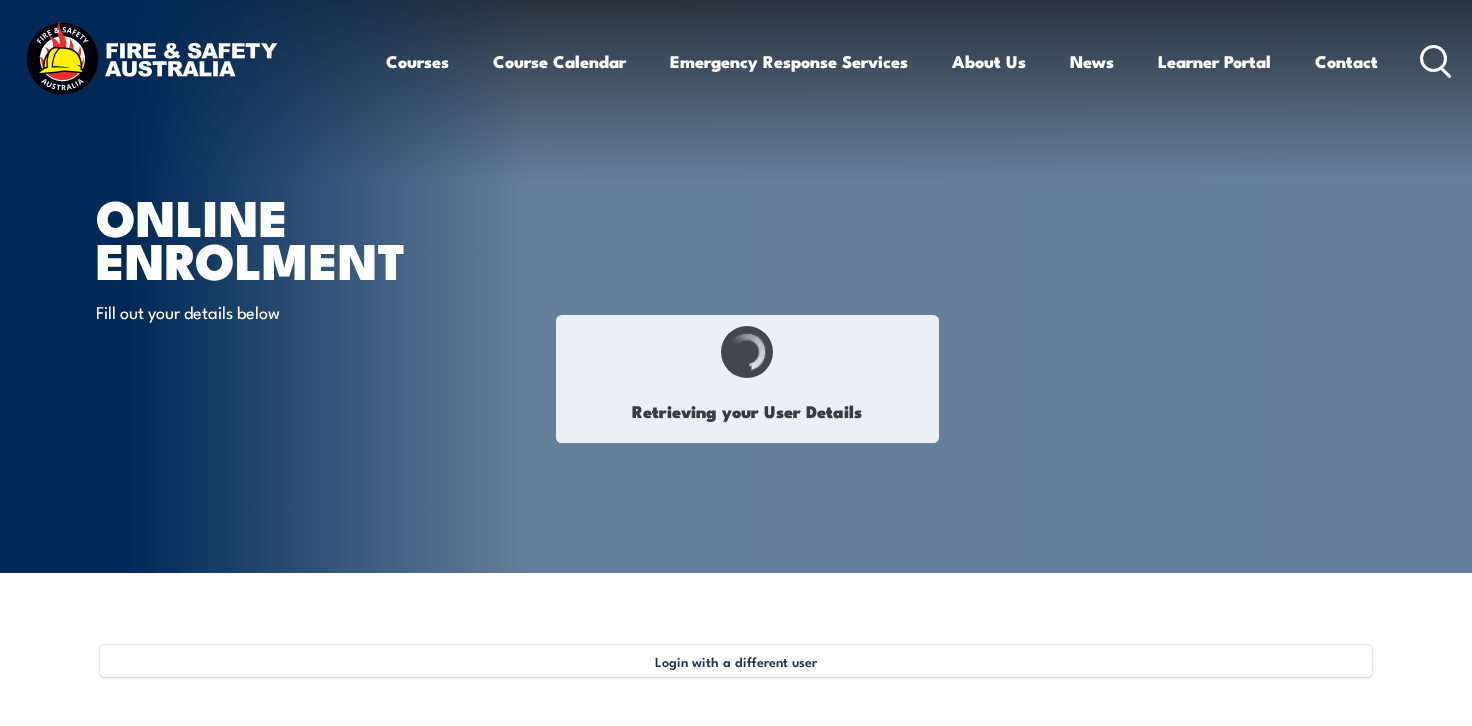 type on "[PERSON_NAME]" 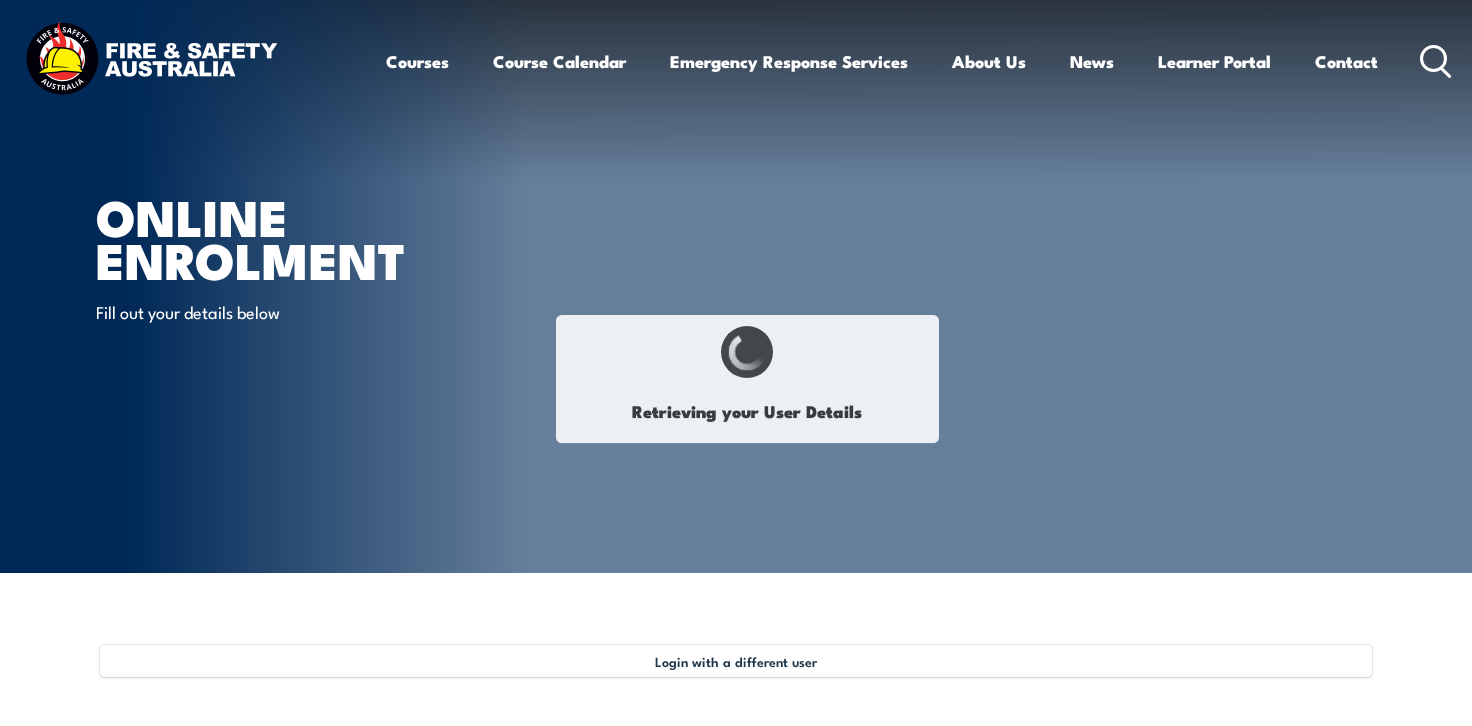 type on "Guy" 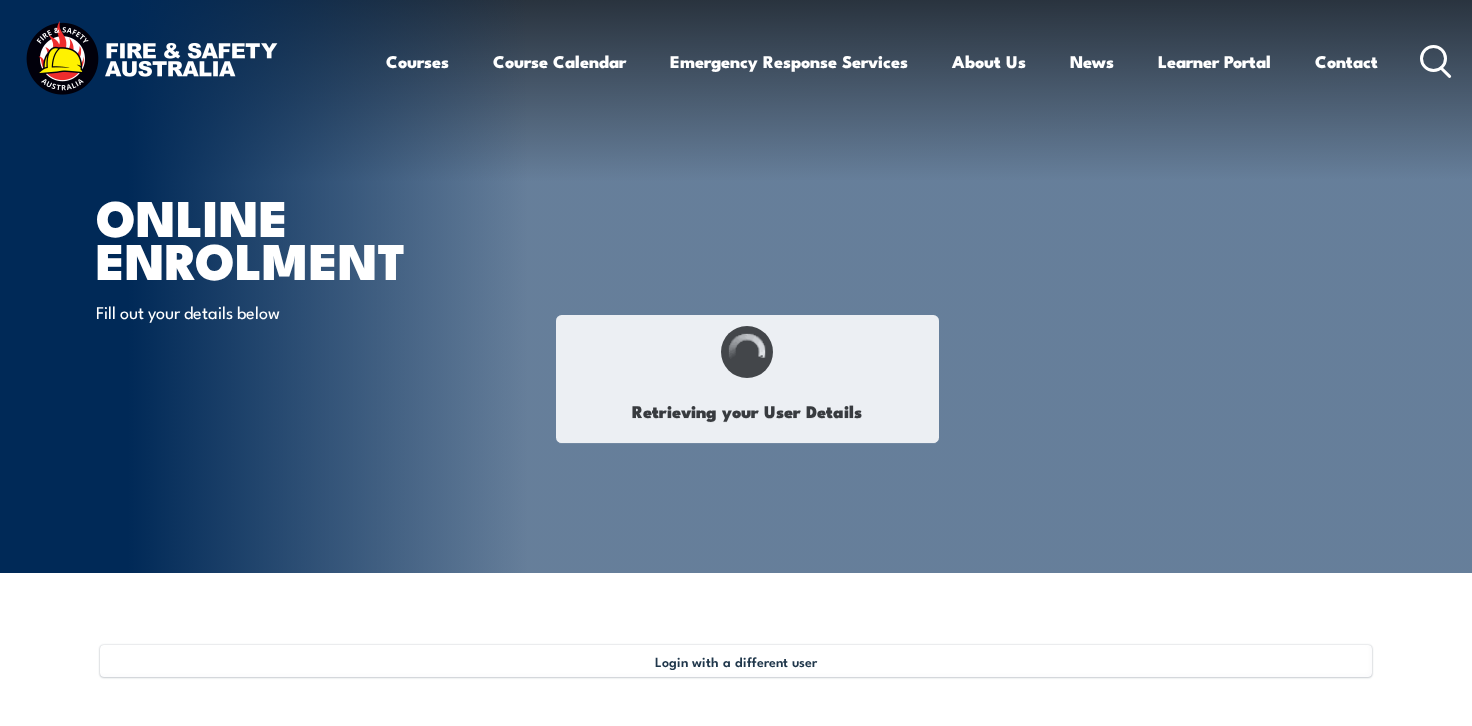 type on "[DATE]" 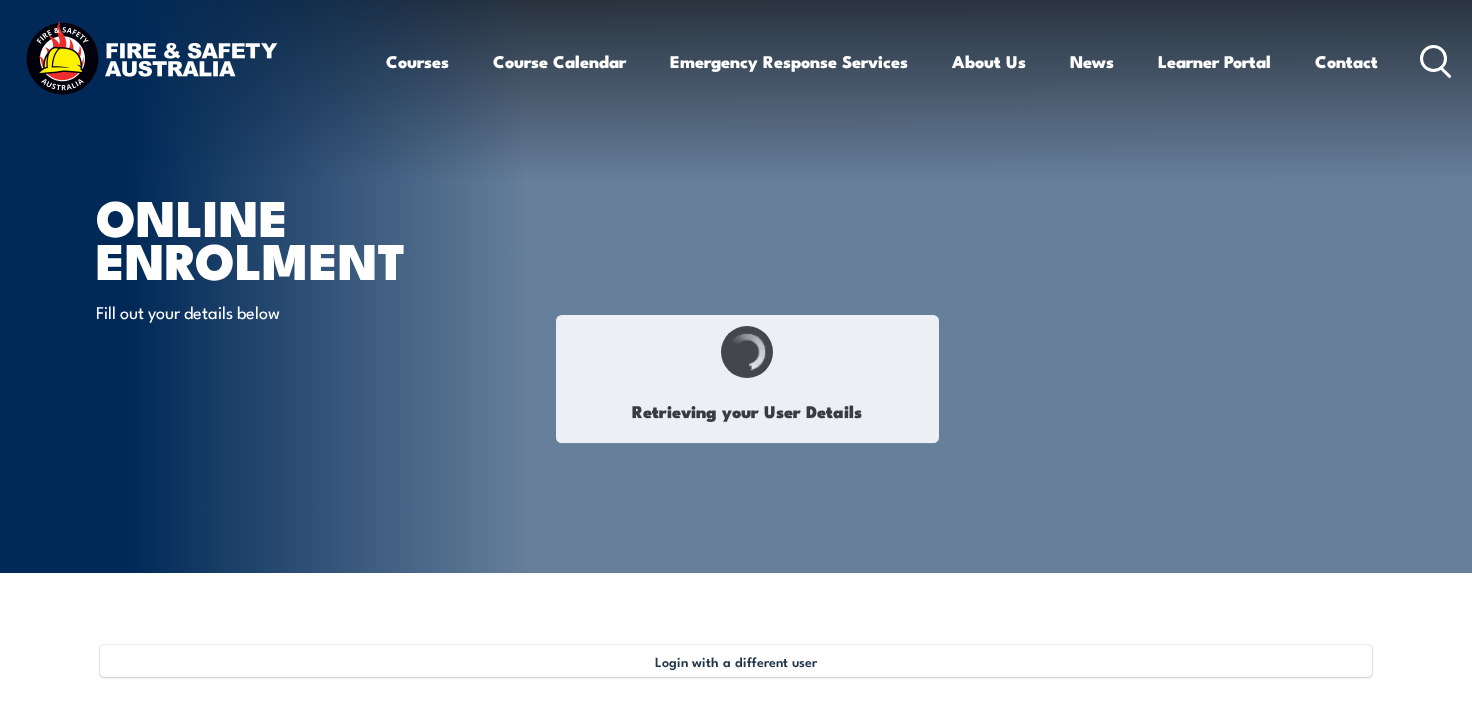 type on "L4DHETJFXU" 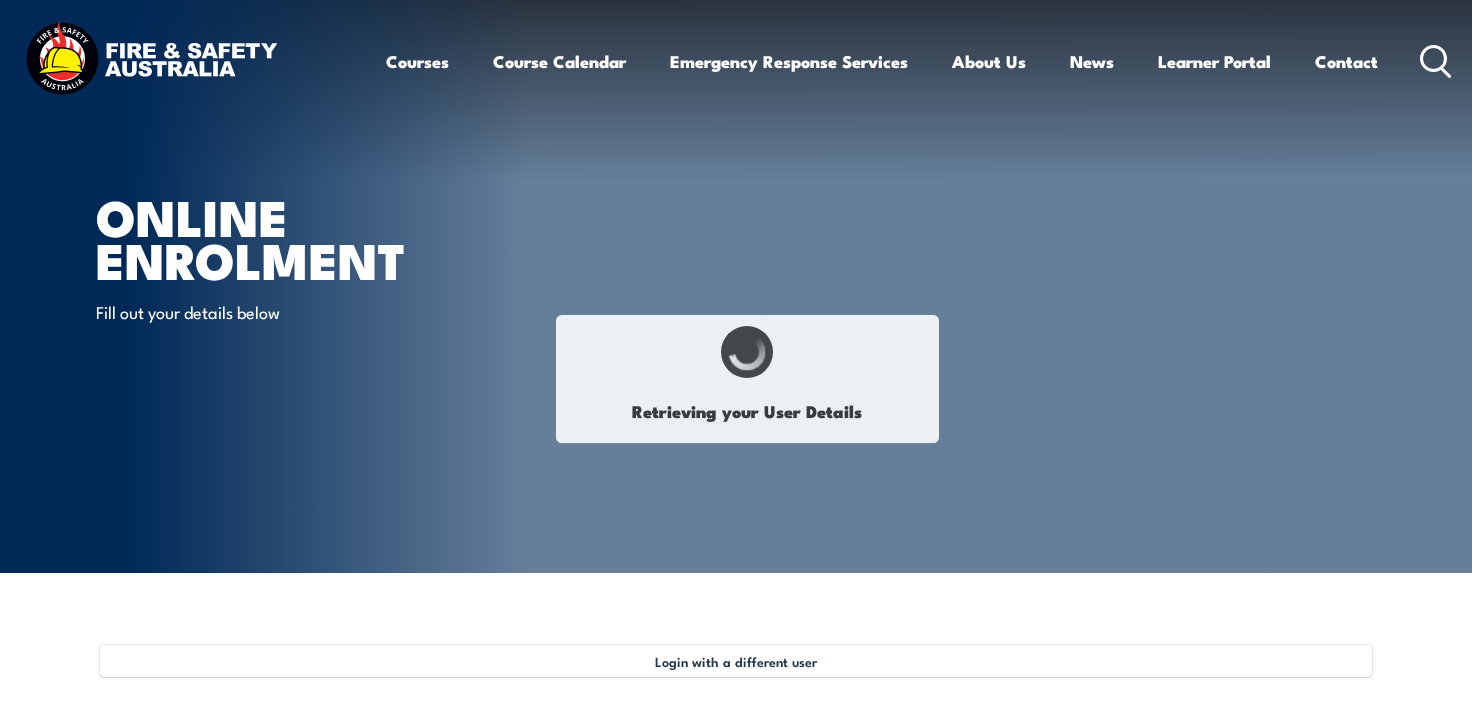 select on "F" 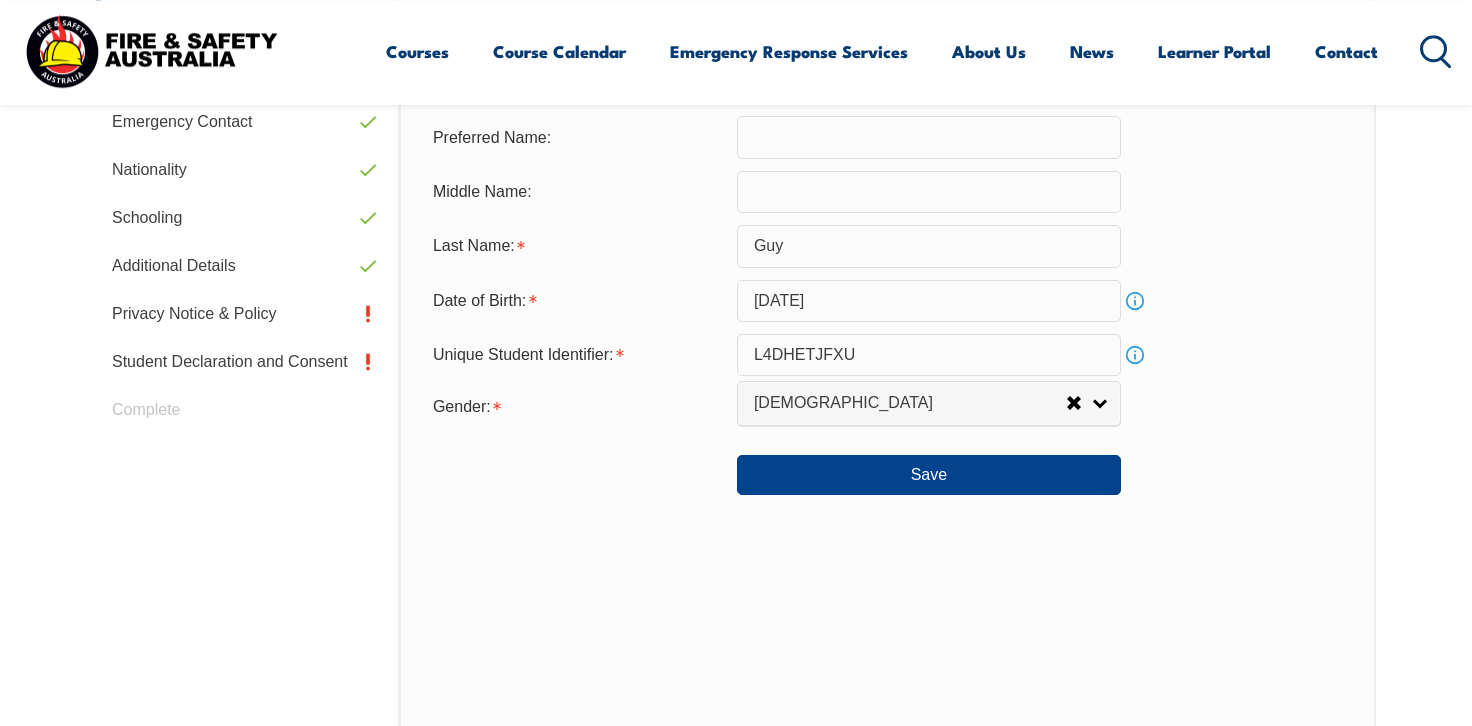 scroll, scrollTop: 765, scrollLeft: 0, axis: vertical 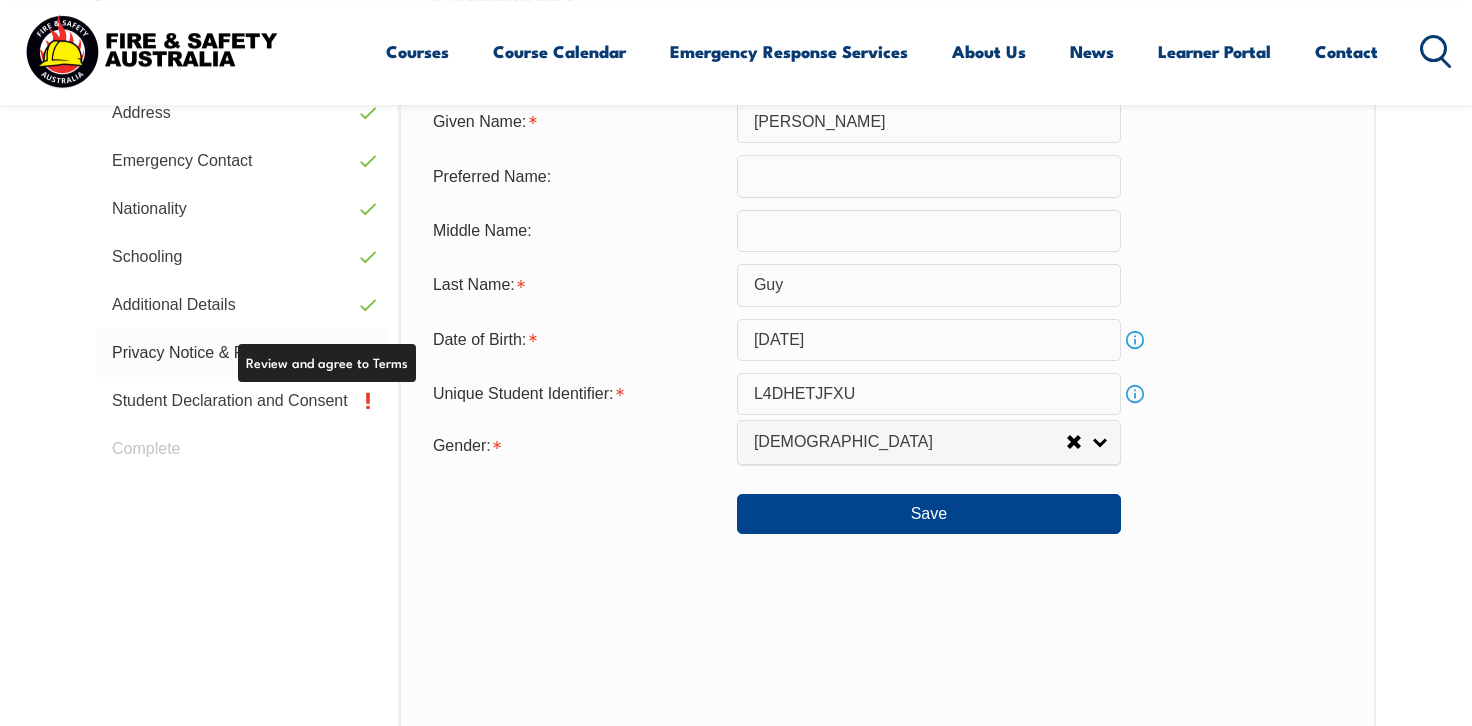 click on "Privacy Notice & Policy" at bounding box center (242, 353) 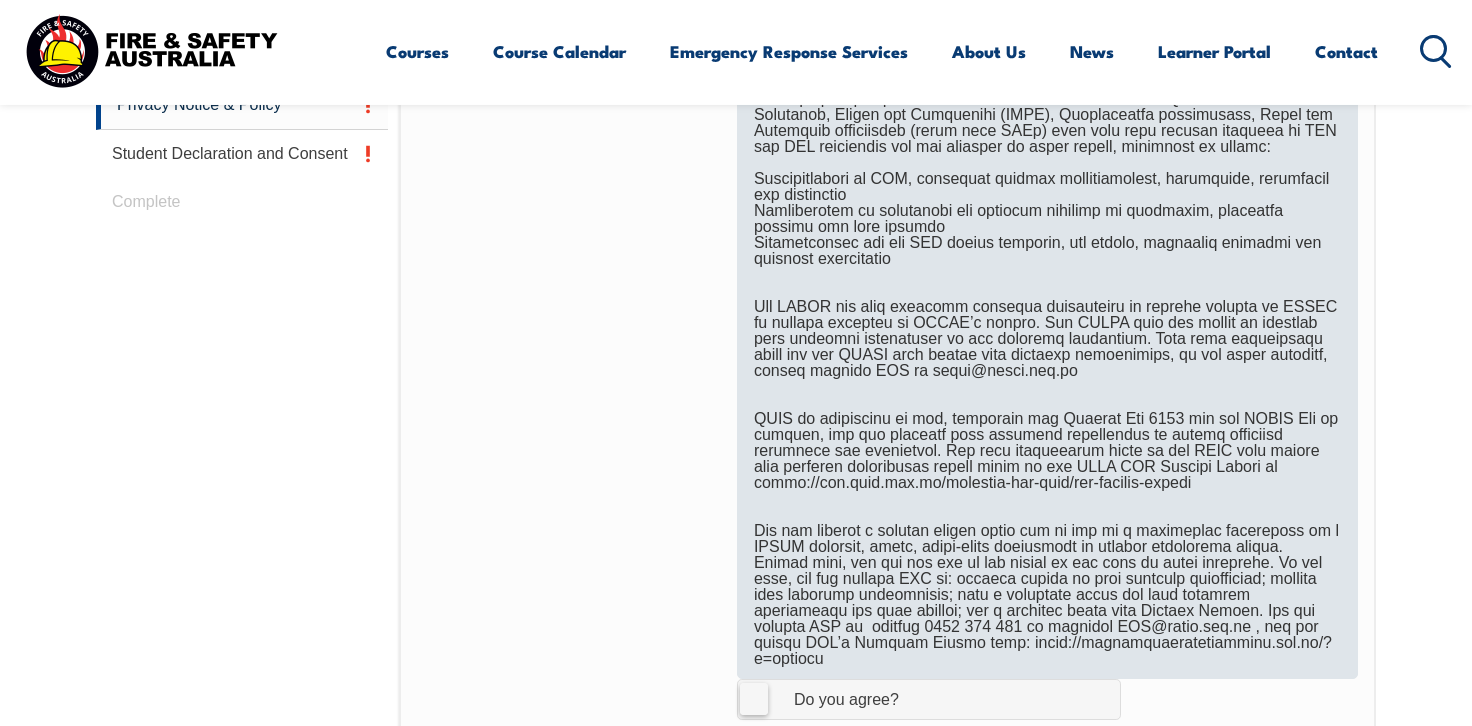 scroll, scrollTop: 1550, scrollLeft: 0, axis: vertical 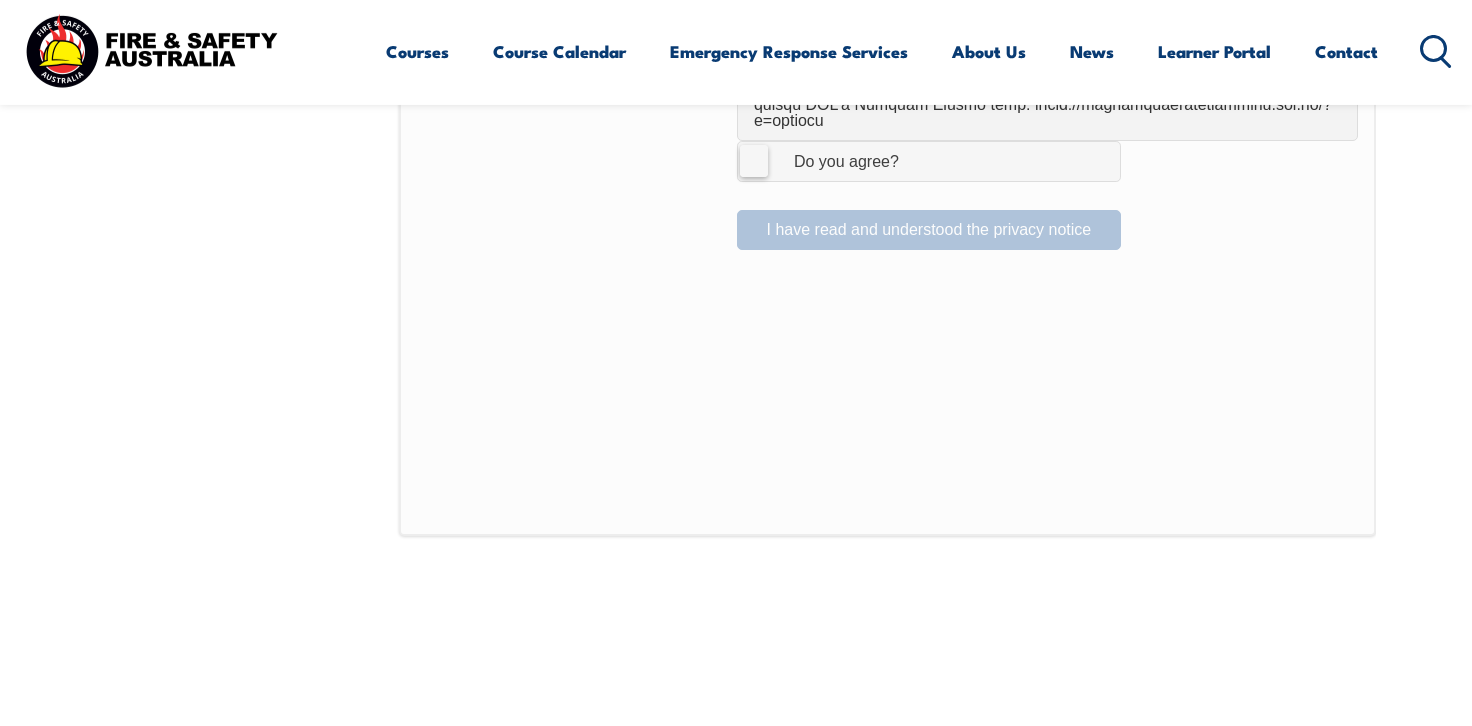click on "I Agree Do you agree?" at bounding box center [929, 161] 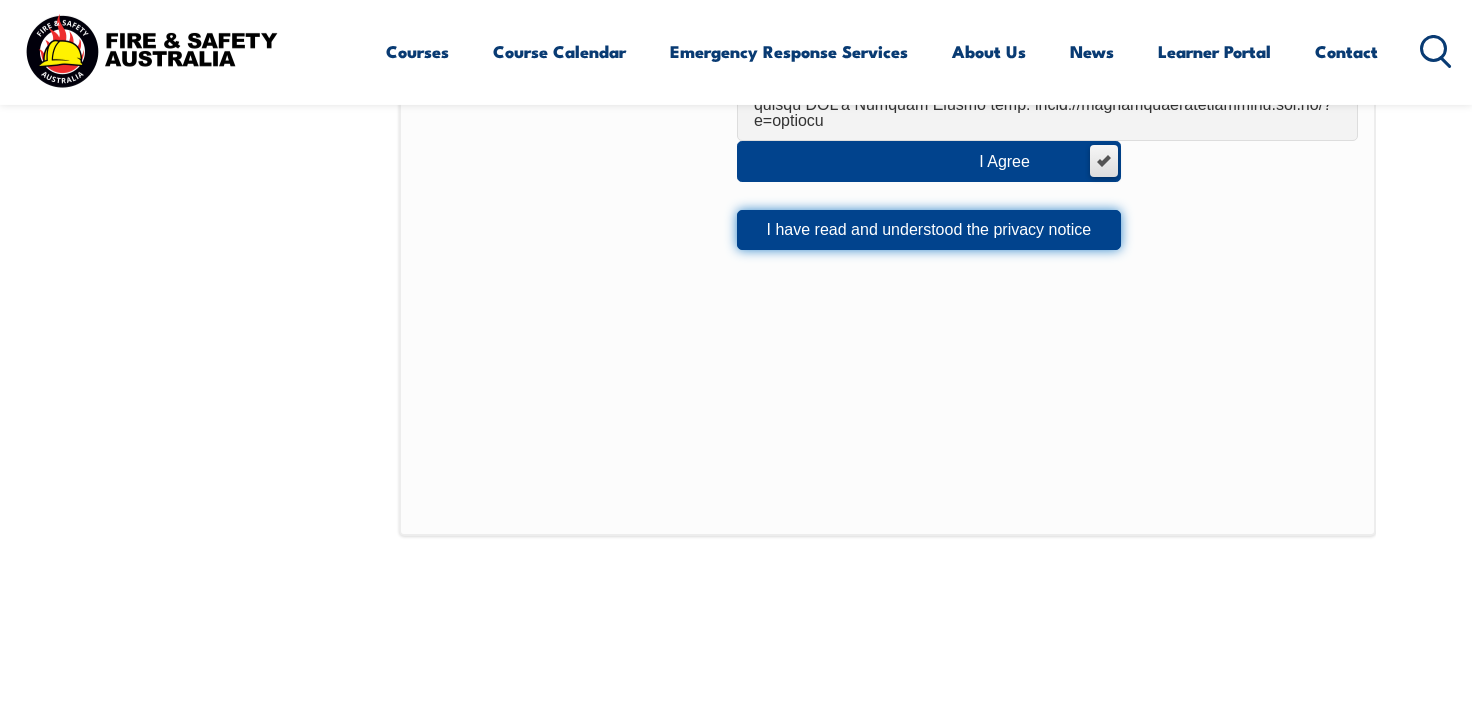 click on "I have read and understood the privacy notice" at bounding box center (929, 230) 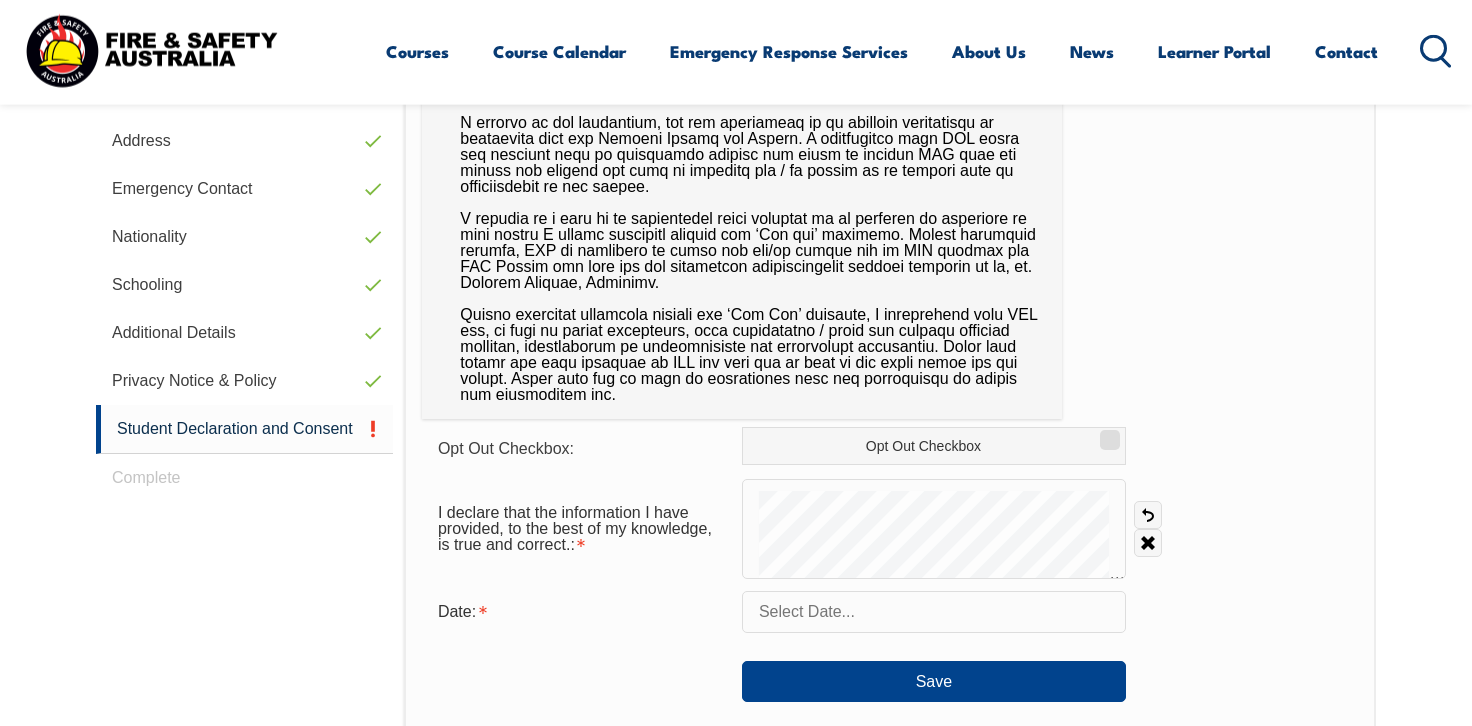 scroll, scrollTop: 765, scrollLeft: 0, axis: vertical 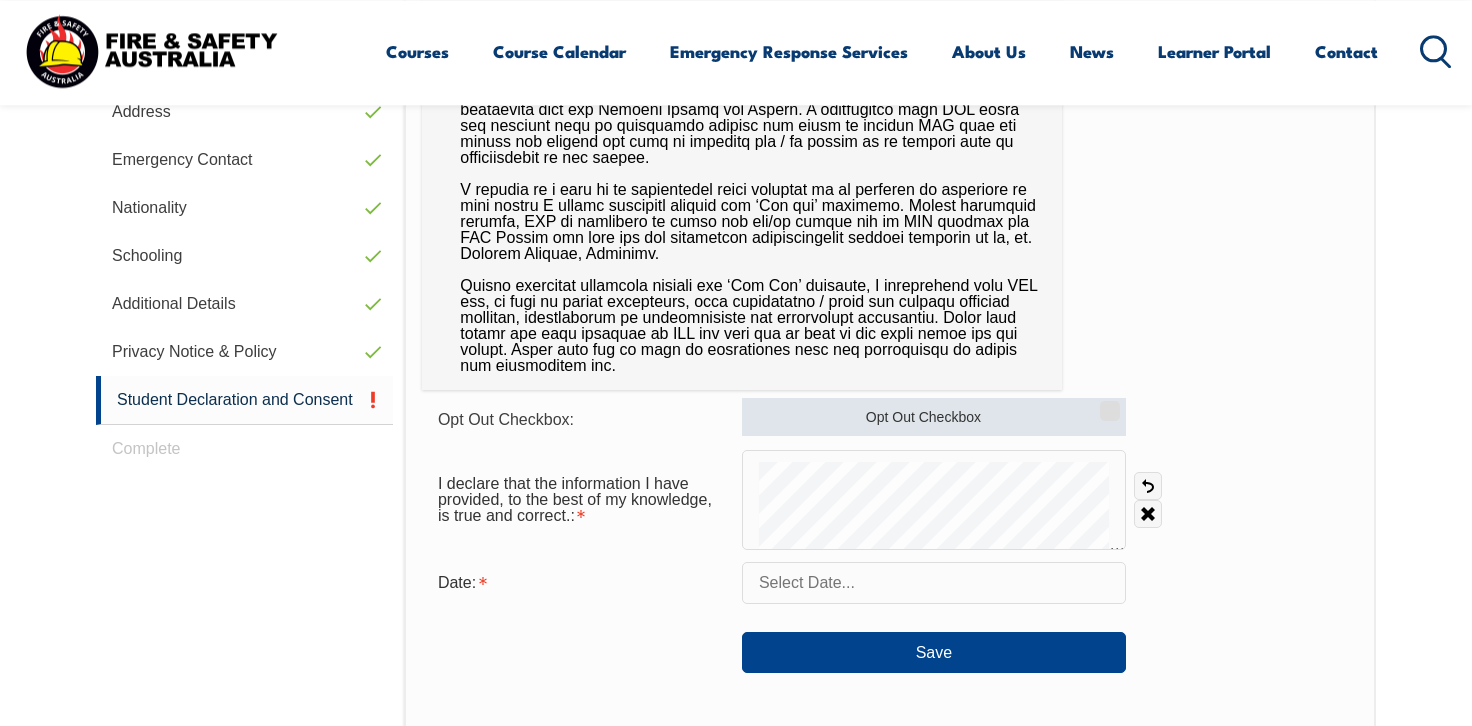 click on "Opt Out Checkbox" at bounding box center (934, 417) 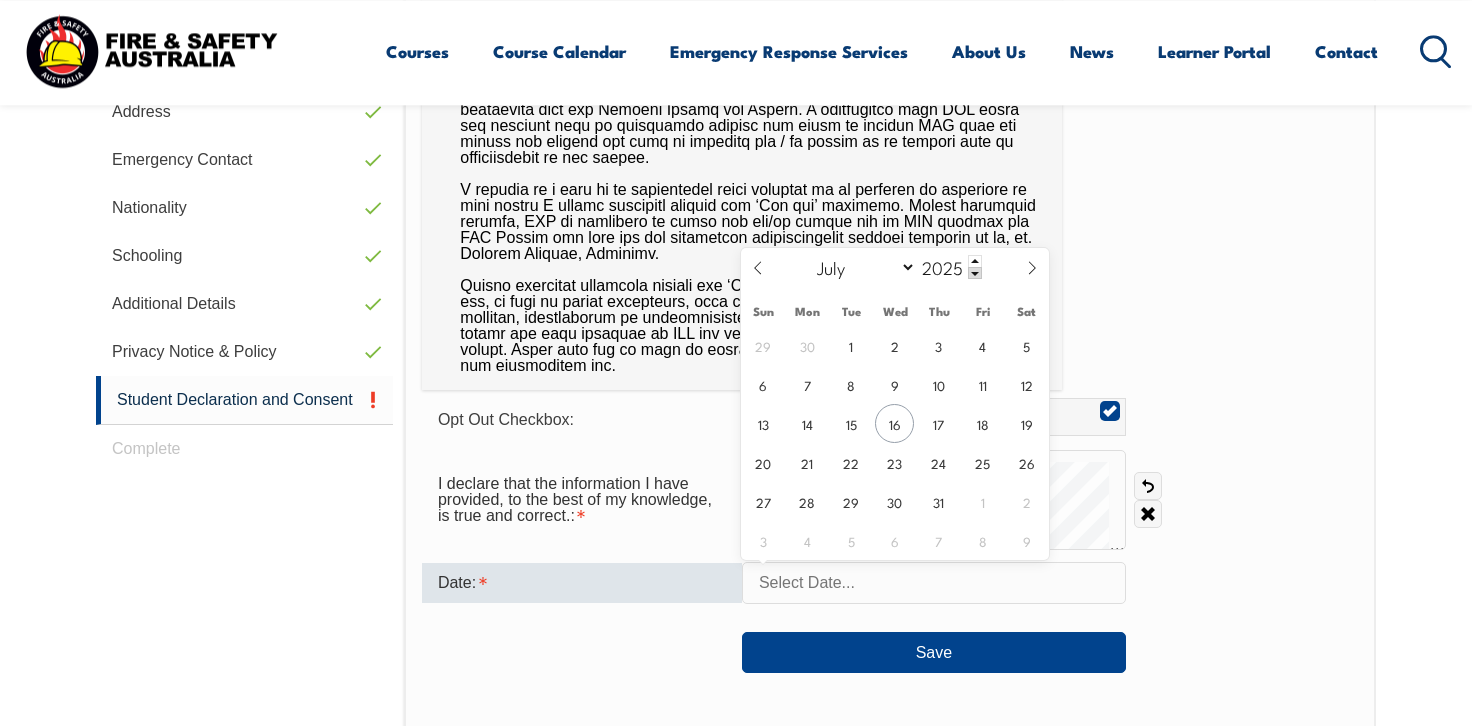 click at bounding box center [934, 583] 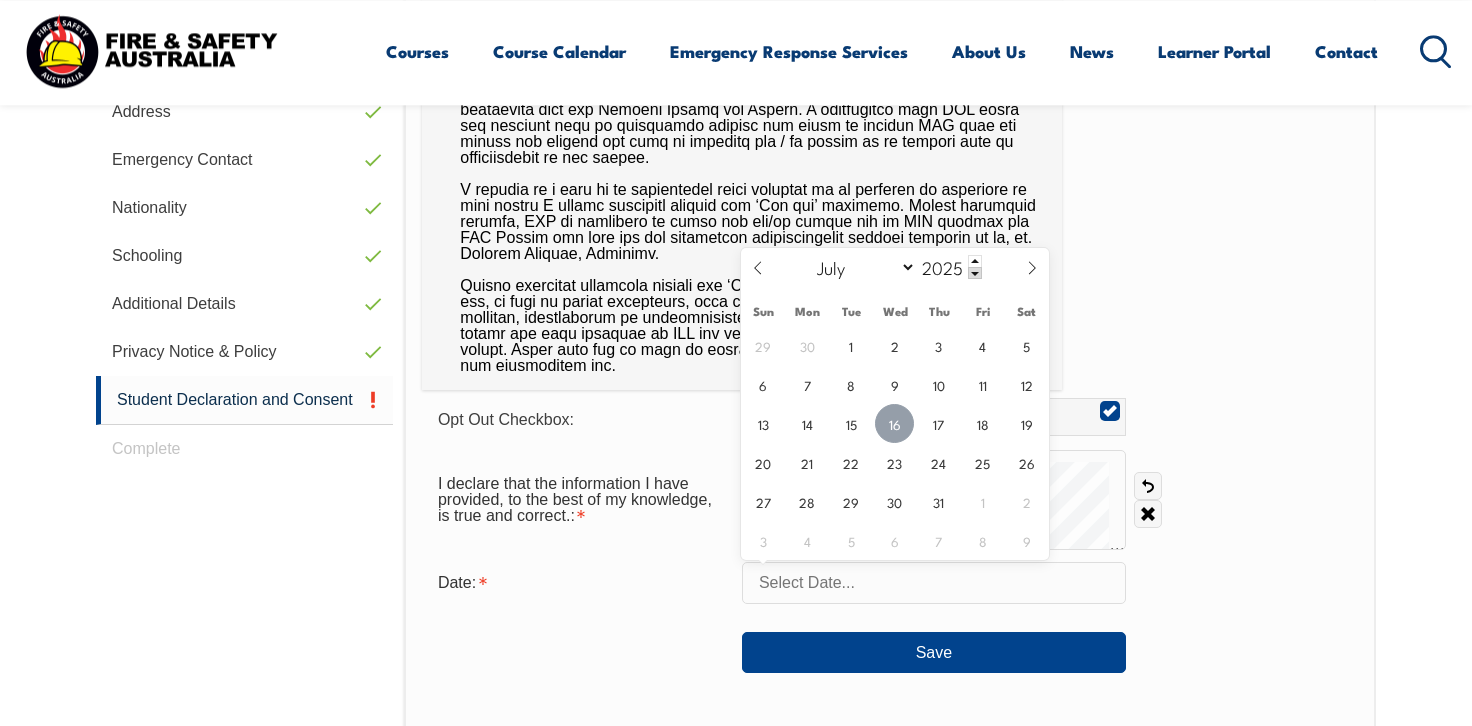 click on "16" at bounding box center (894, 423) 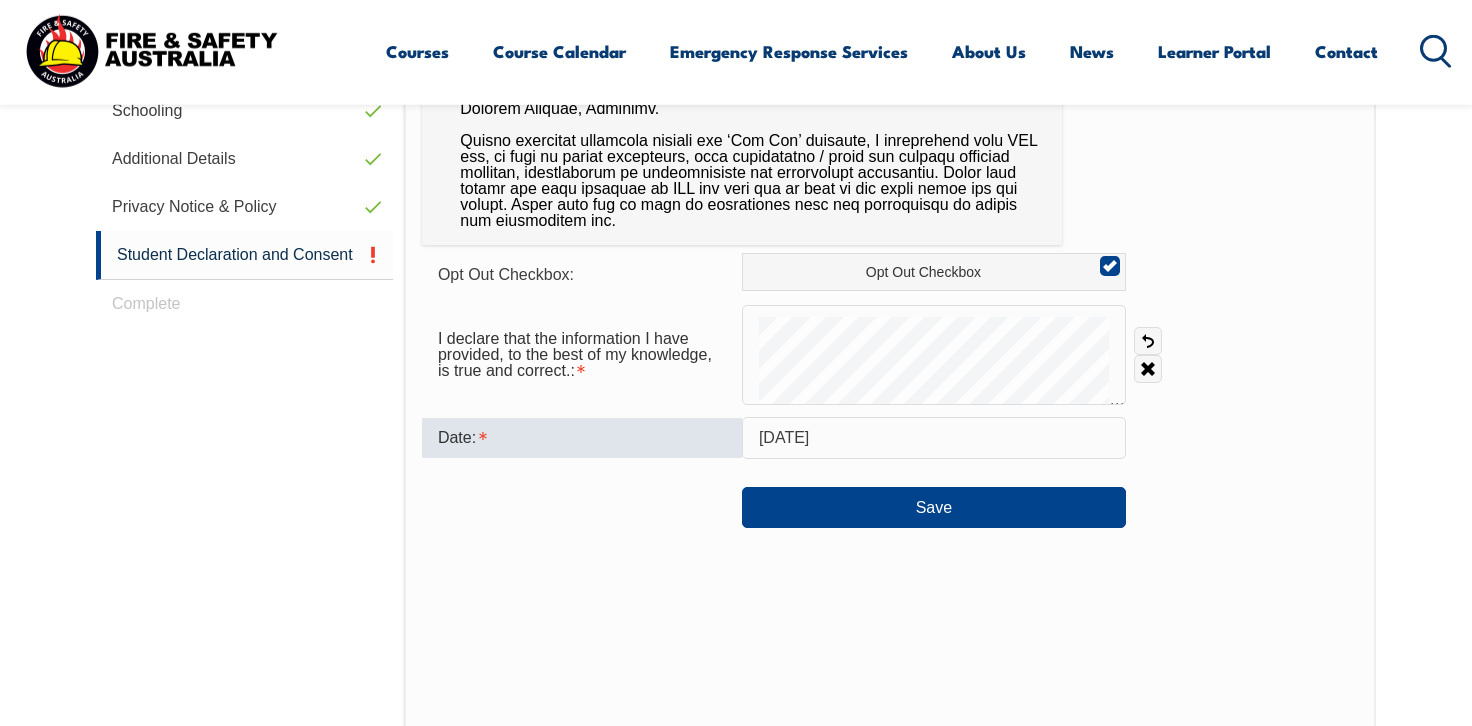 scroll, scrollTop: 1096, scrollLeft: 0, axis: vertical 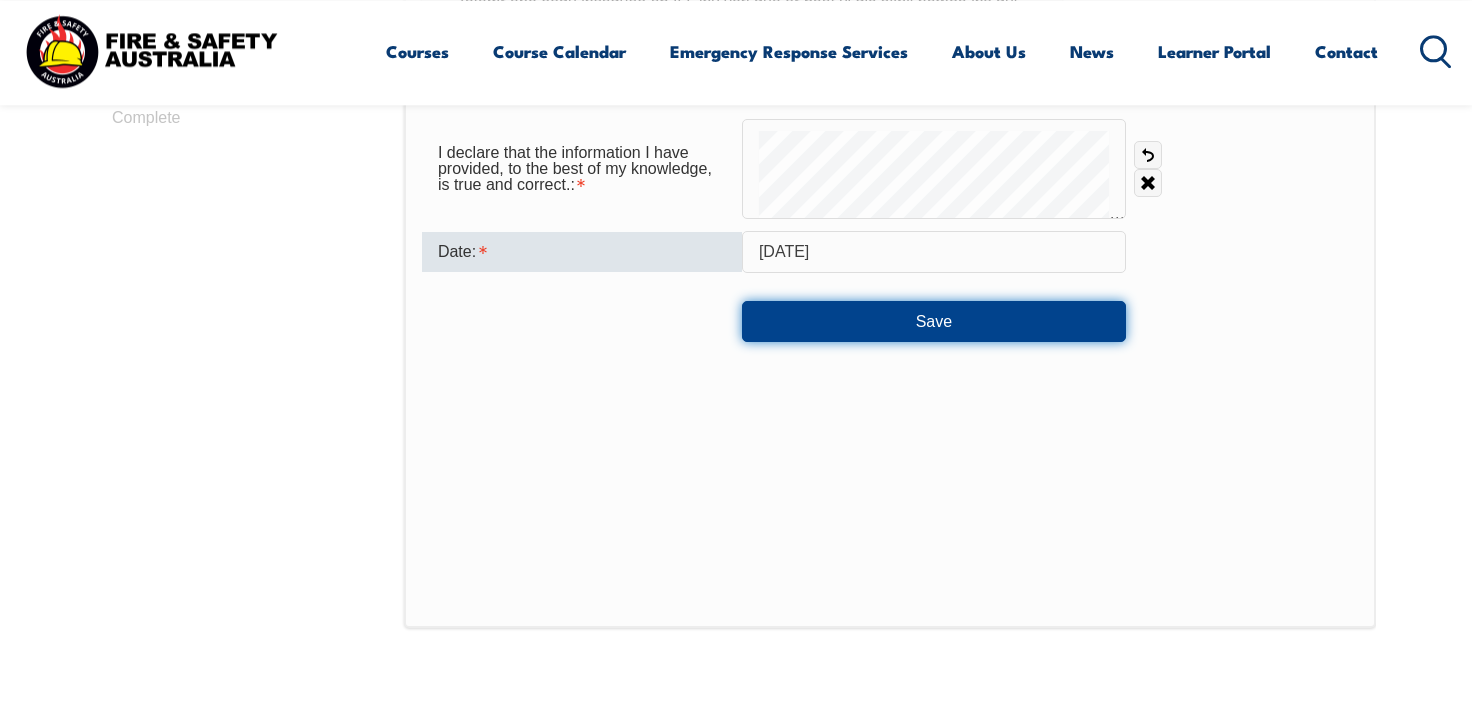 click on "Save" at bounding box center (934, 321) 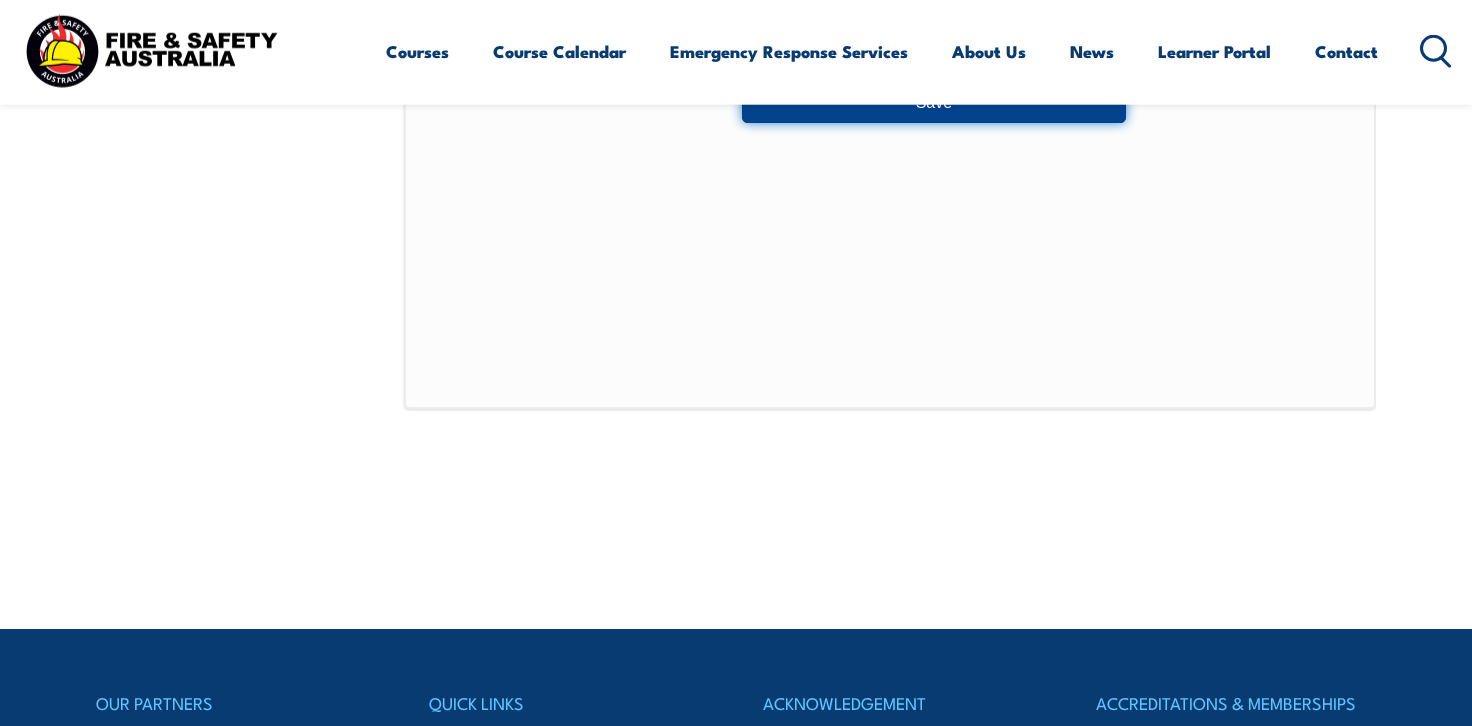 scroll, scrollTop: 1096, scrollLeft: 0, axis: vertical 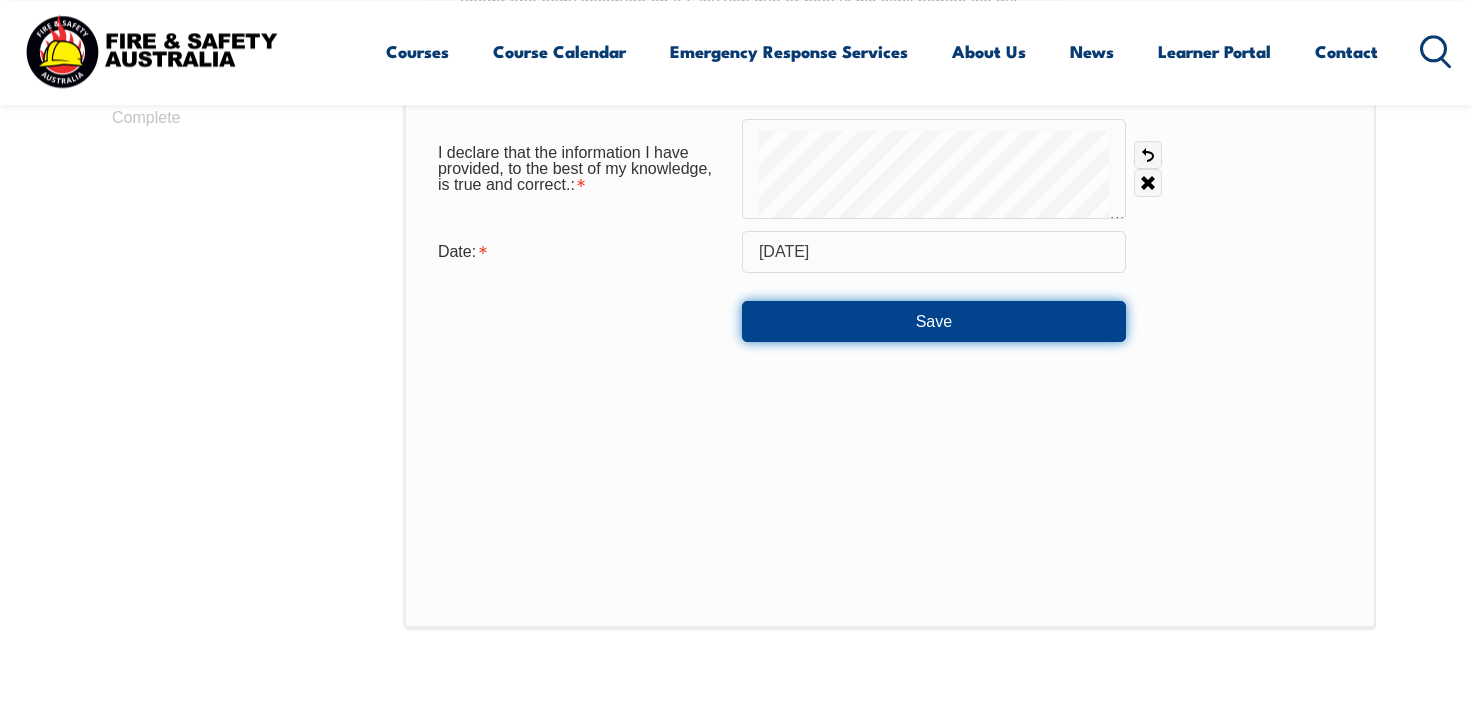 click on "Save" at bounding box center [934, 321] 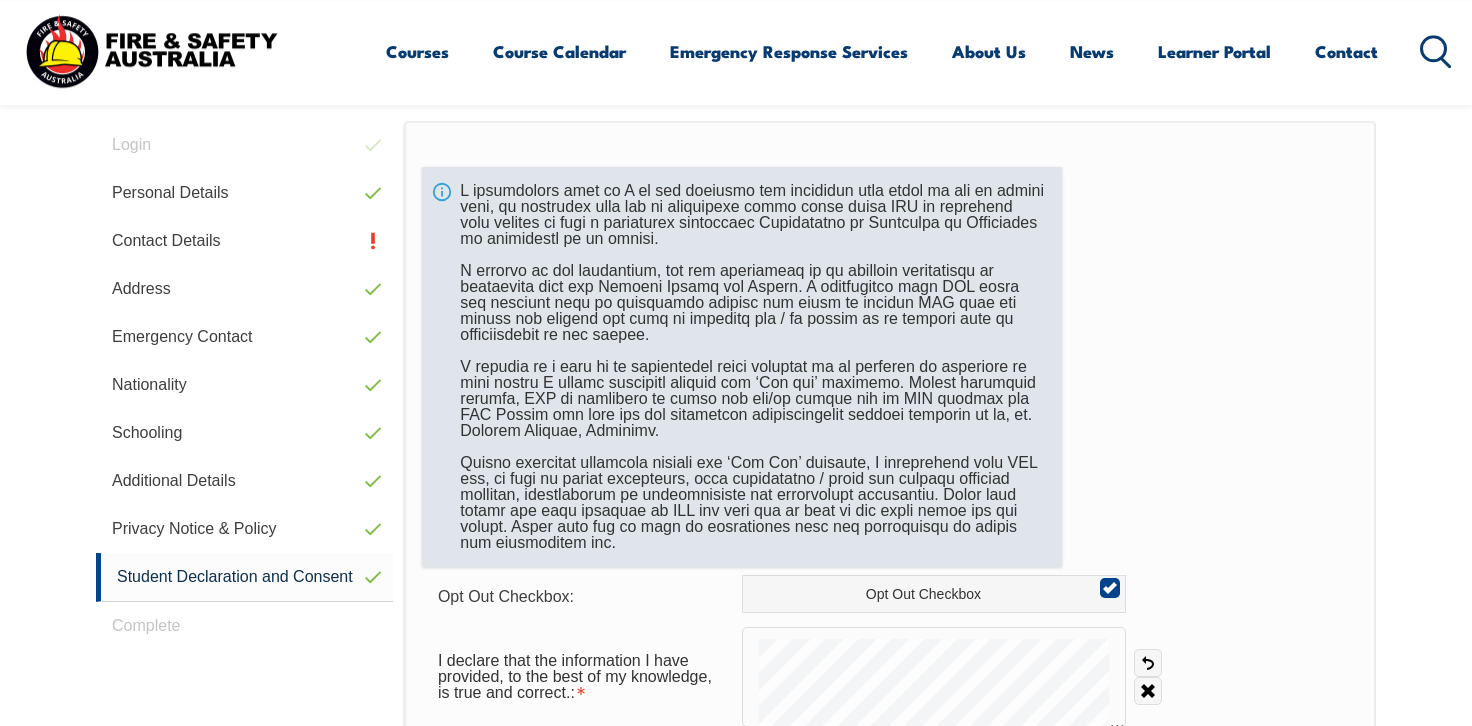 scroll, scrollTop: 213, scrollLeft: 0, axis: vertical 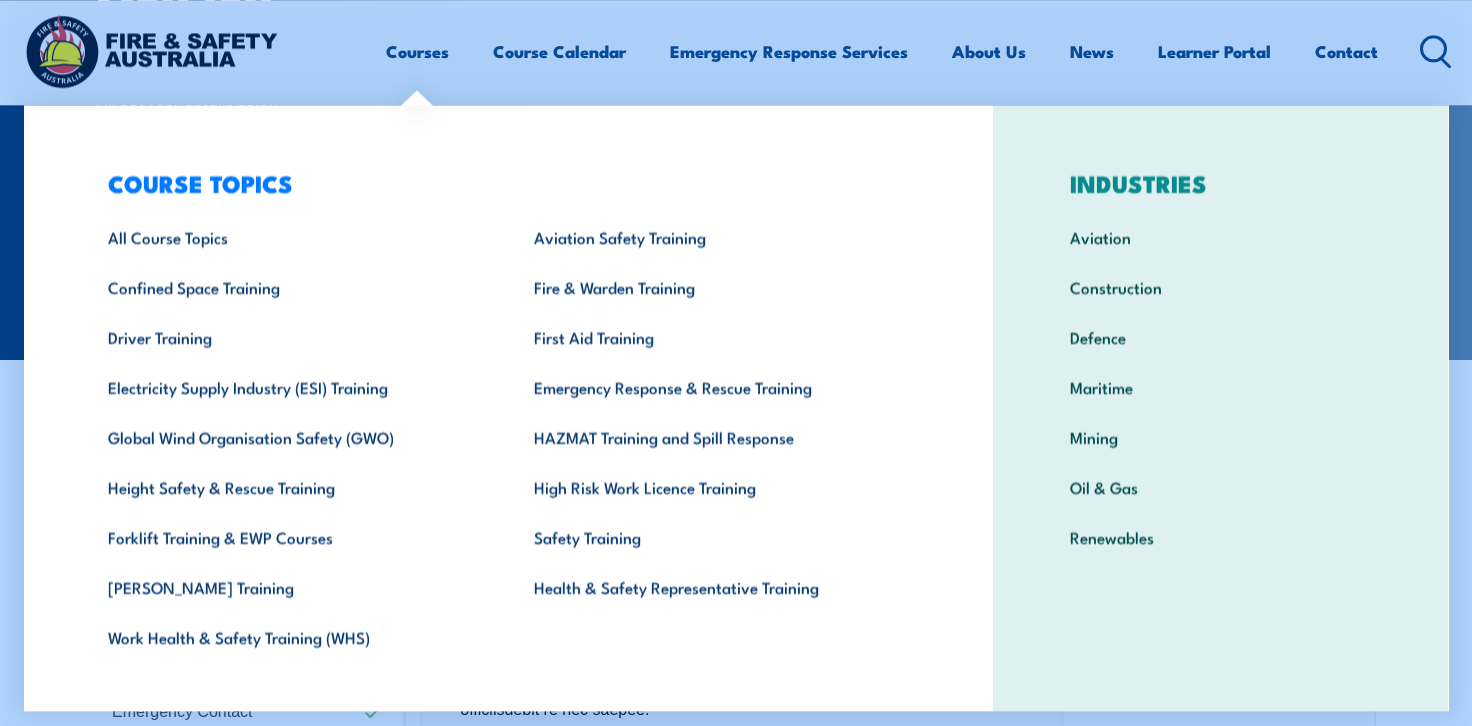 click on "Courses" at bounding box center (417, 51) 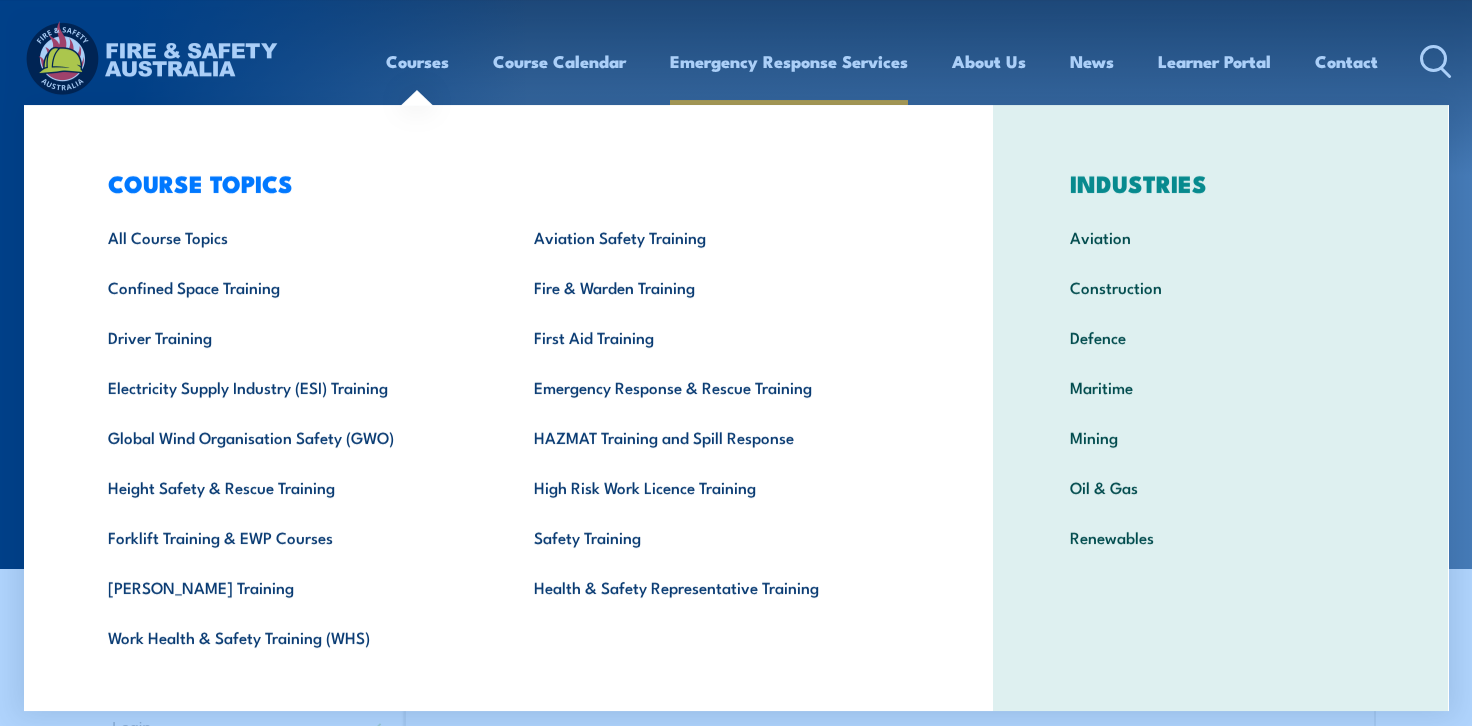 scroll, scrollTop: 0, scrollLeft: 0, axis: both 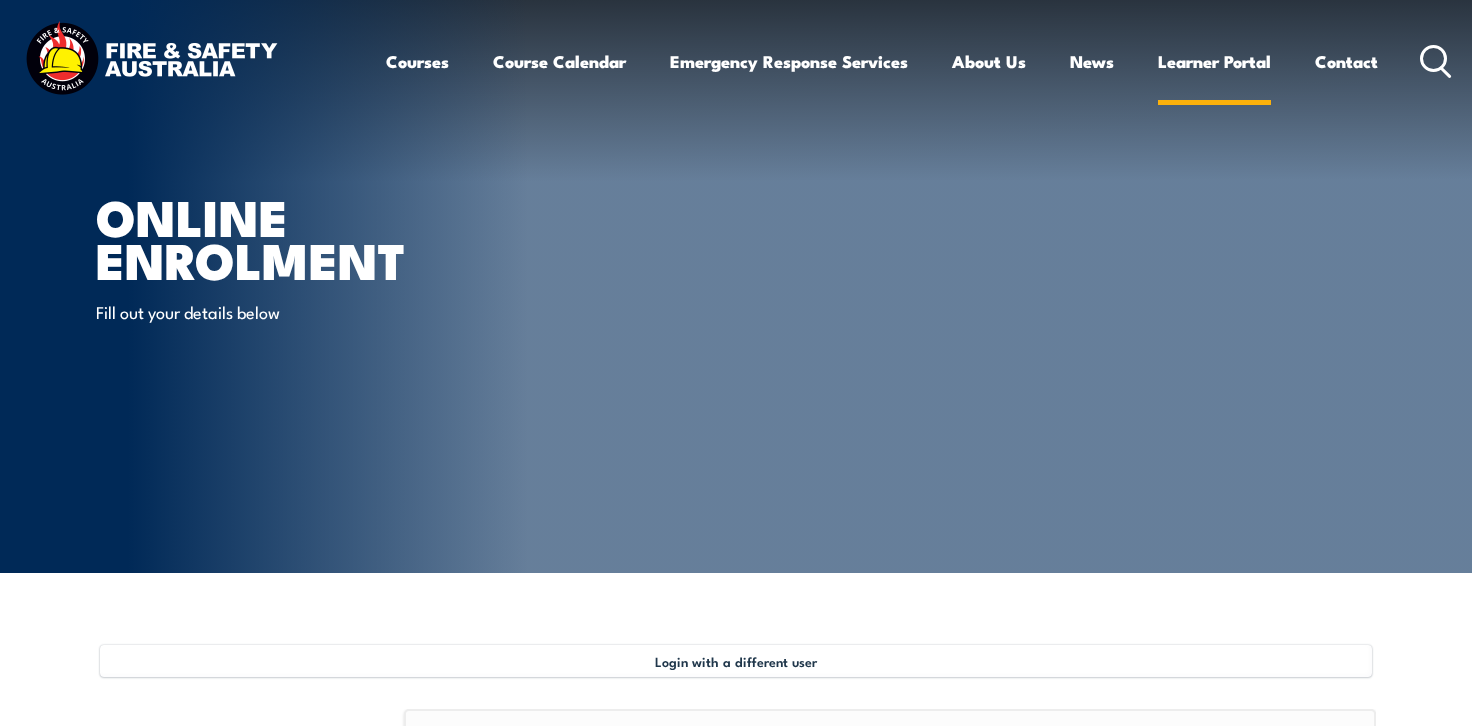 click on "Learner Portal" at bounding box center (1214, 61) 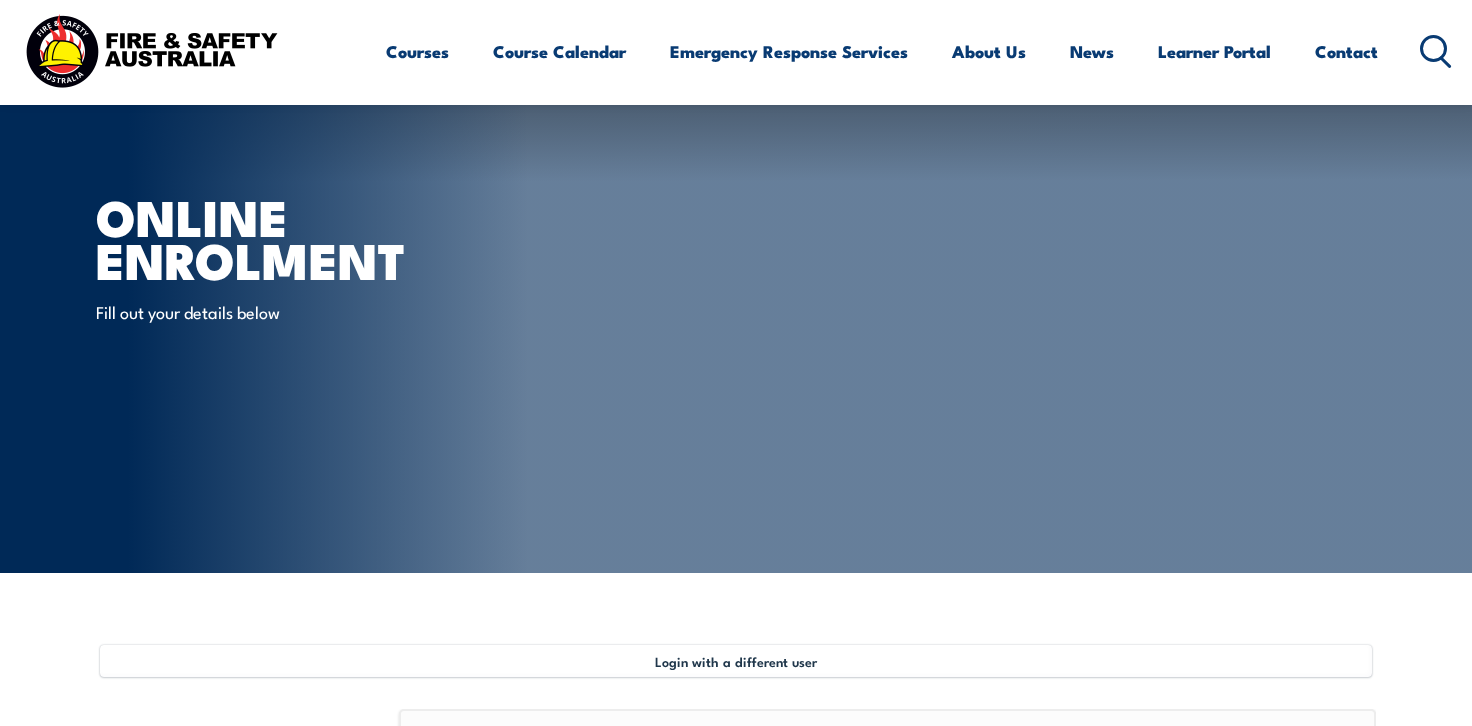 select on "Ms" 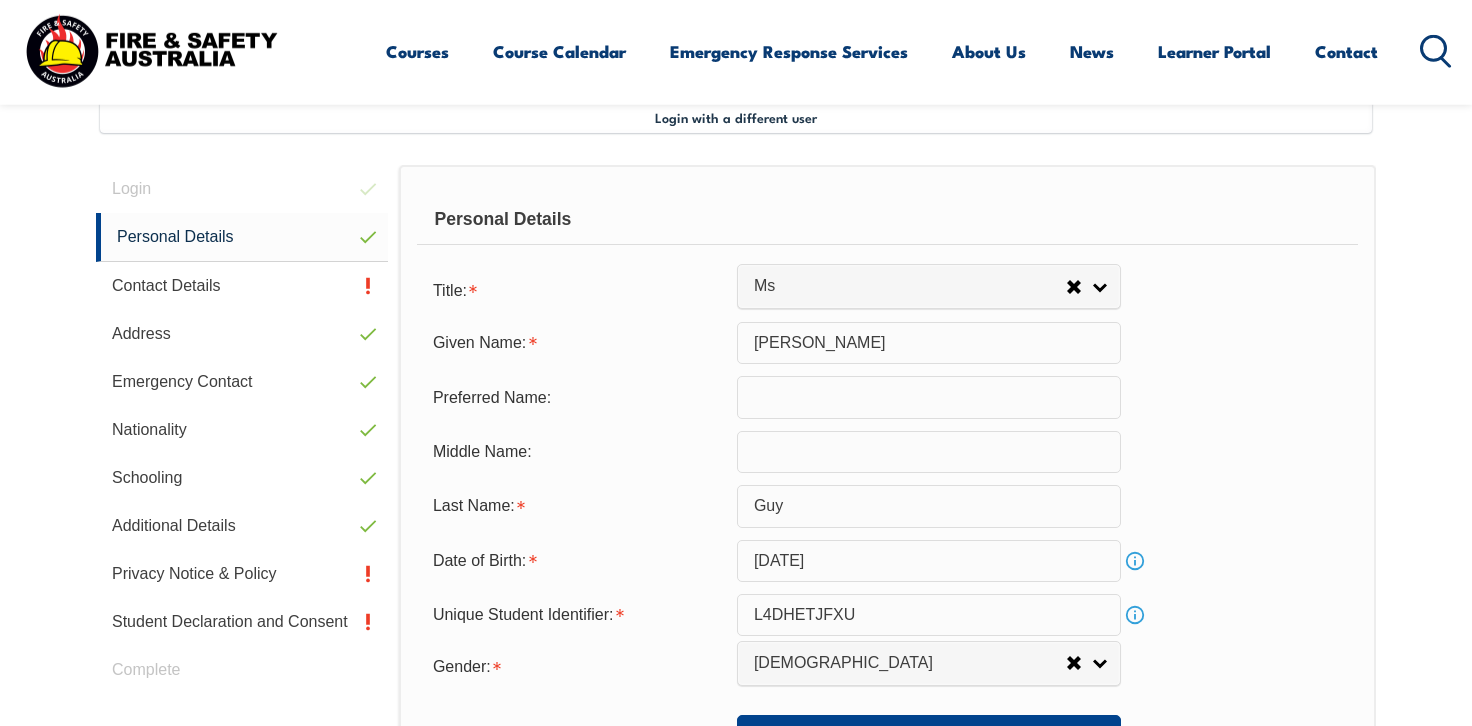 scroll, scrollTop: 545, scrollLeft: 0, axis: vertical 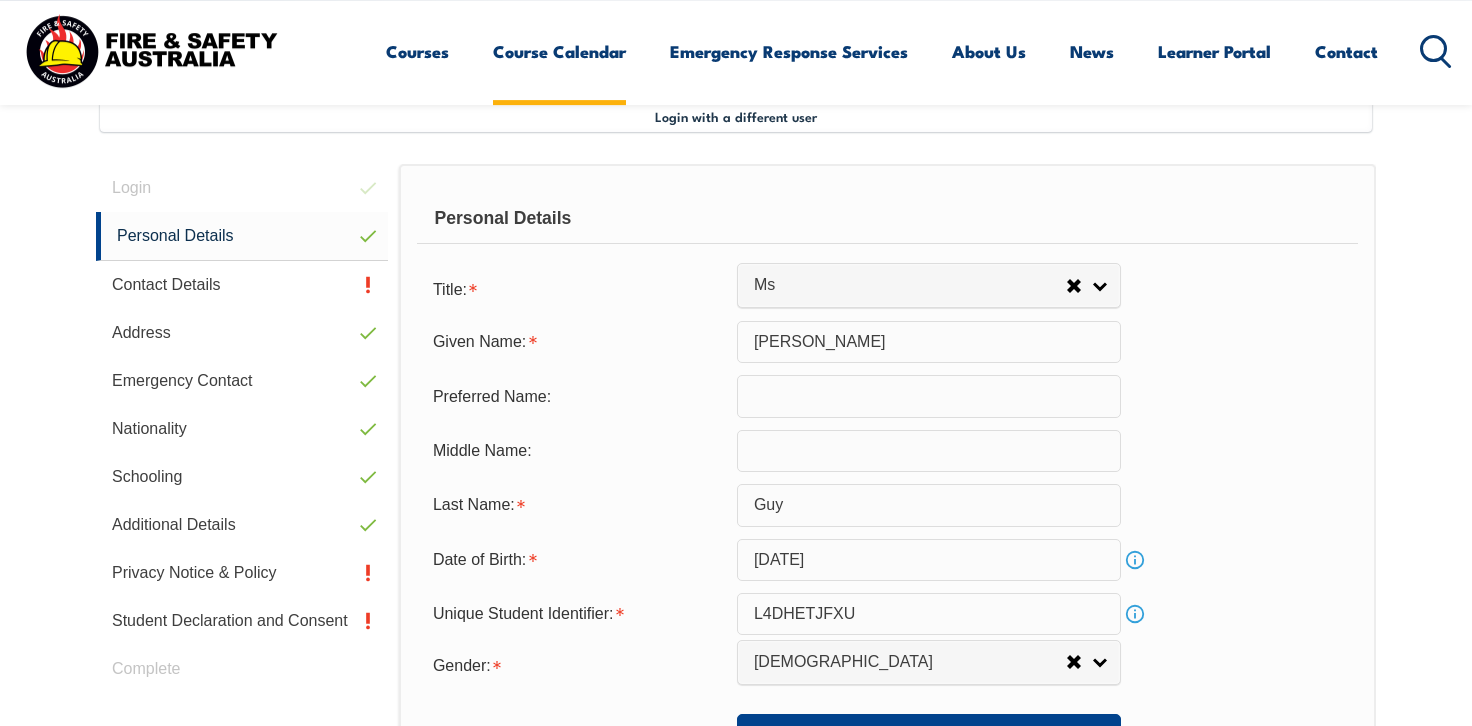 click on "Course Calendar" at bounding box center (559, 51) 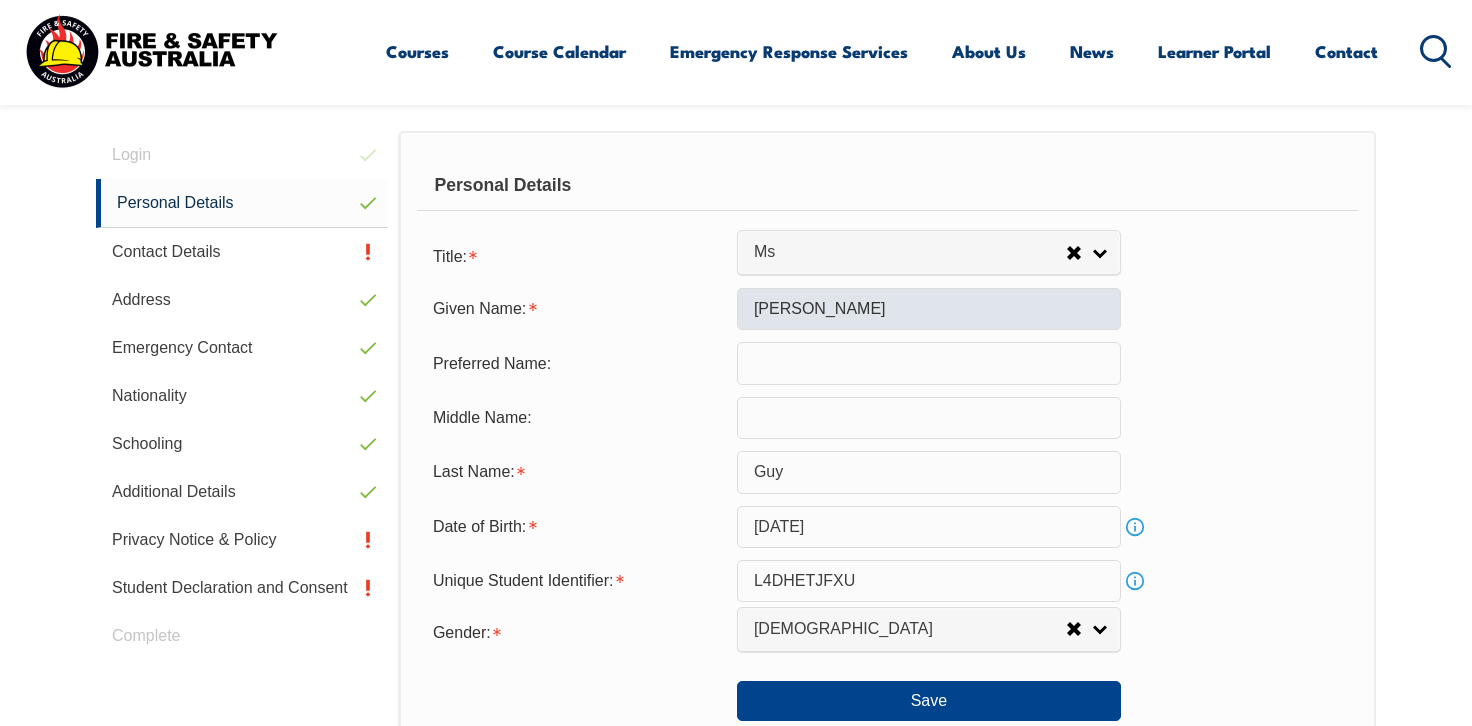 scroll, scrollTop: 434, scrollLeft: 0, axis: vertical 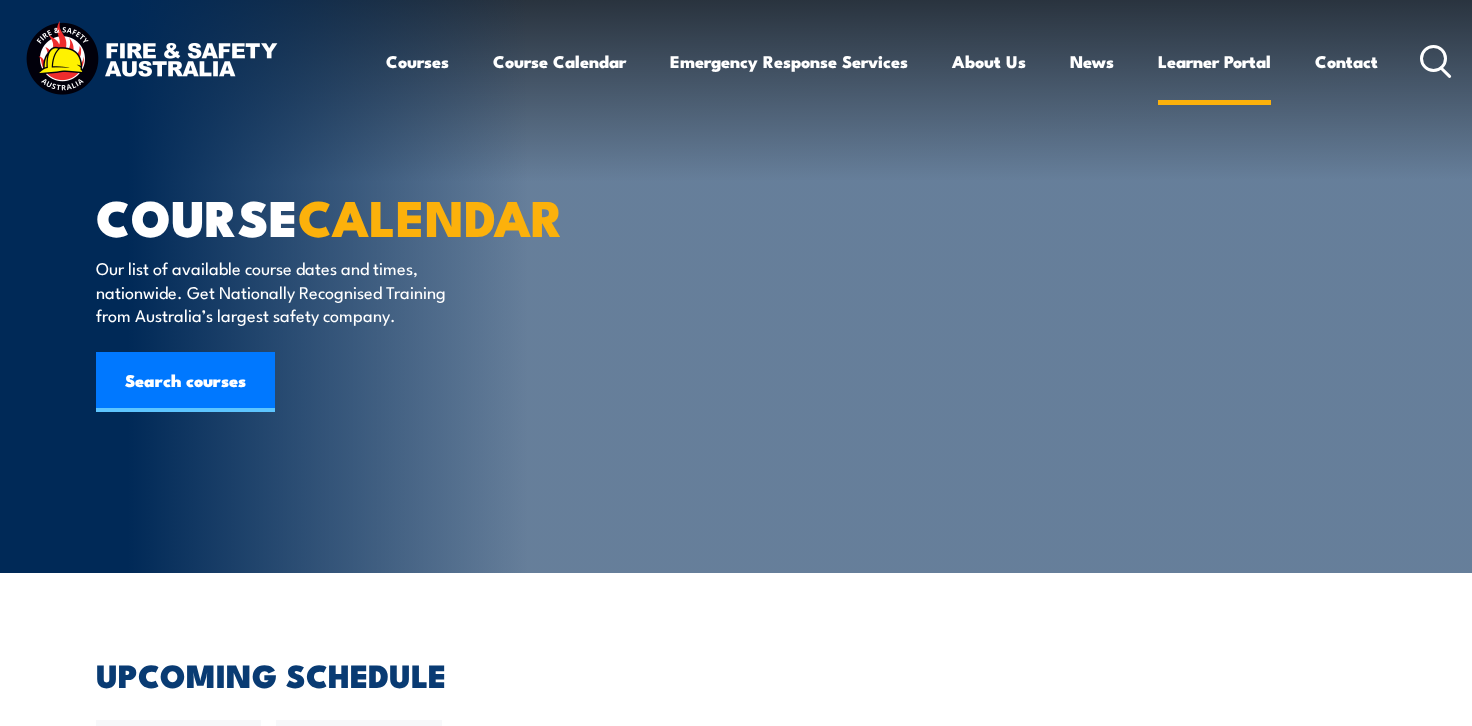 click on "Learner Portal" at bounding box center [1214, 61] 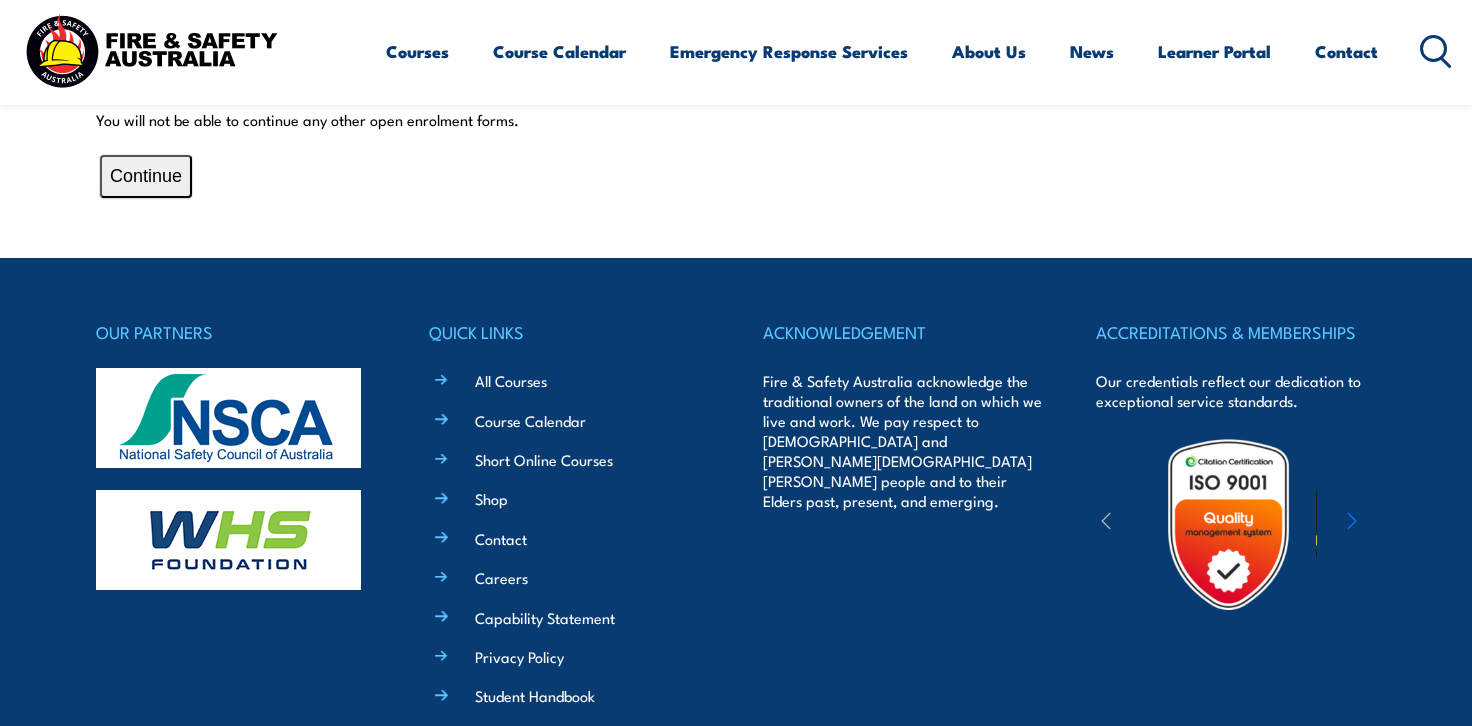 scroll, scrollTop: 220, scrollLeft: 0, axis: vertical 